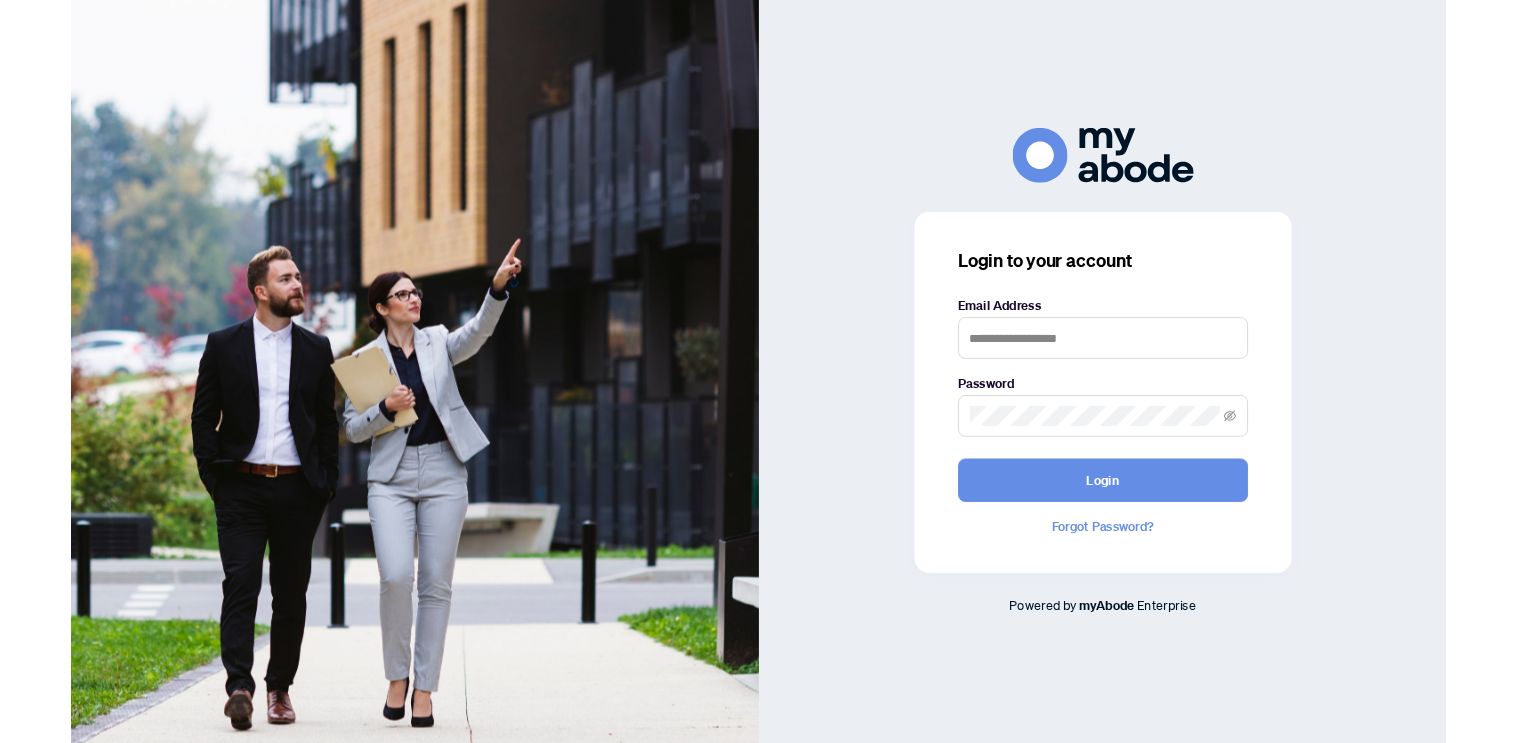 scroll, scrollTop: 0, scrollLeft: 0, axis: both 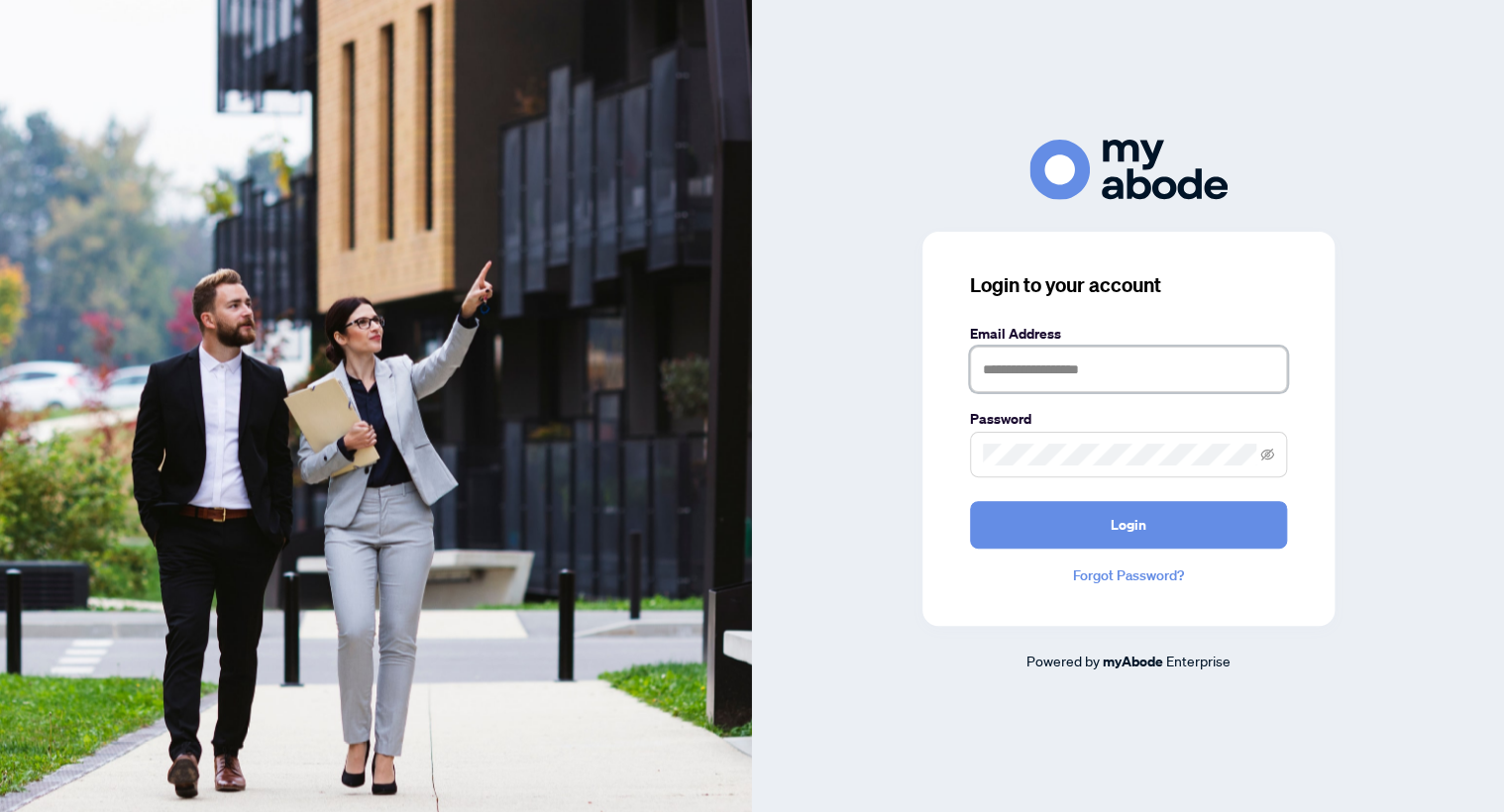 click at bounding box center [1128, 369] 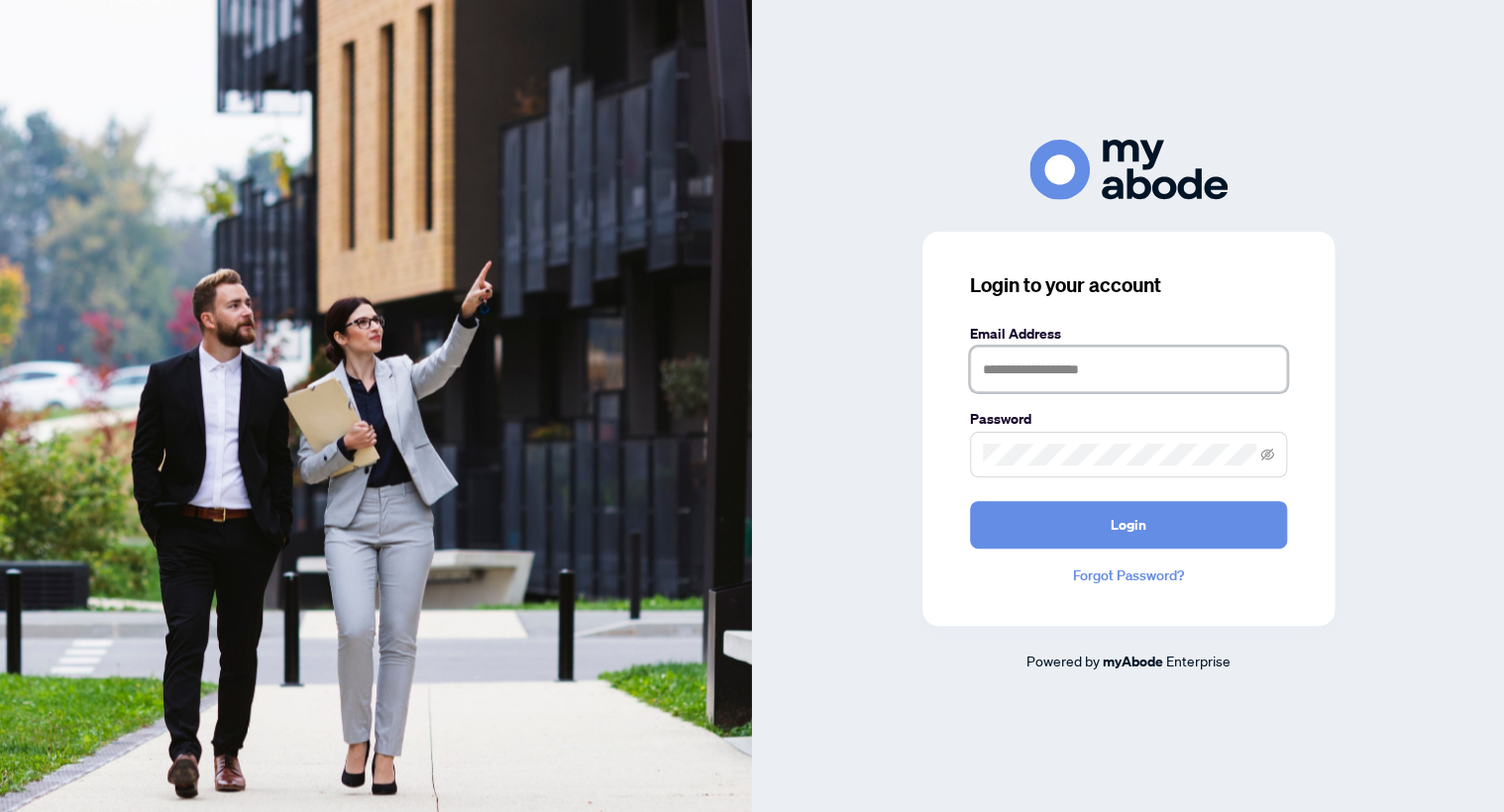 type on "**********" 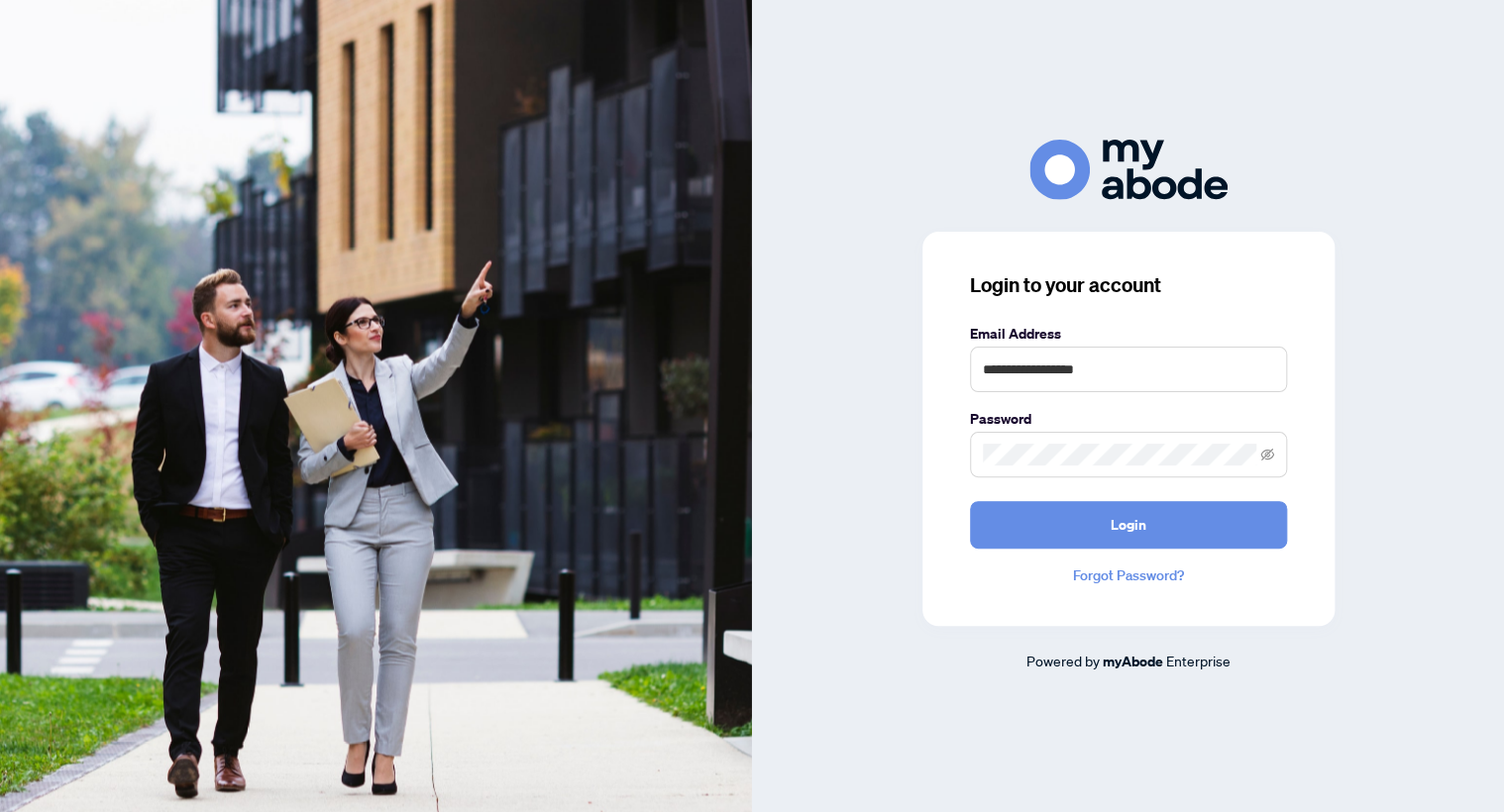 click on "Forgot Password?" at bounding box center (1128, 575) 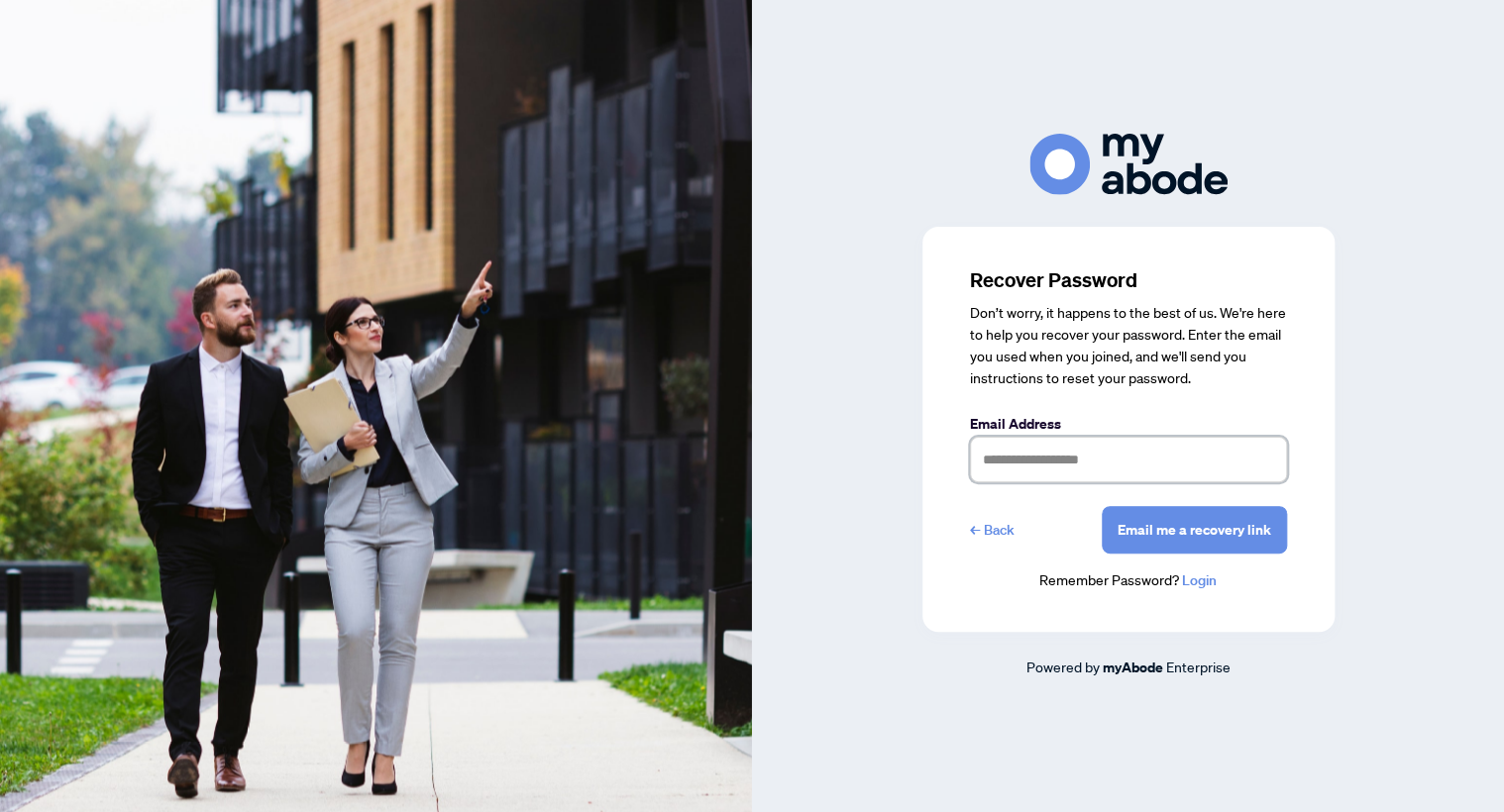 click at bounding box center (1128, 459) 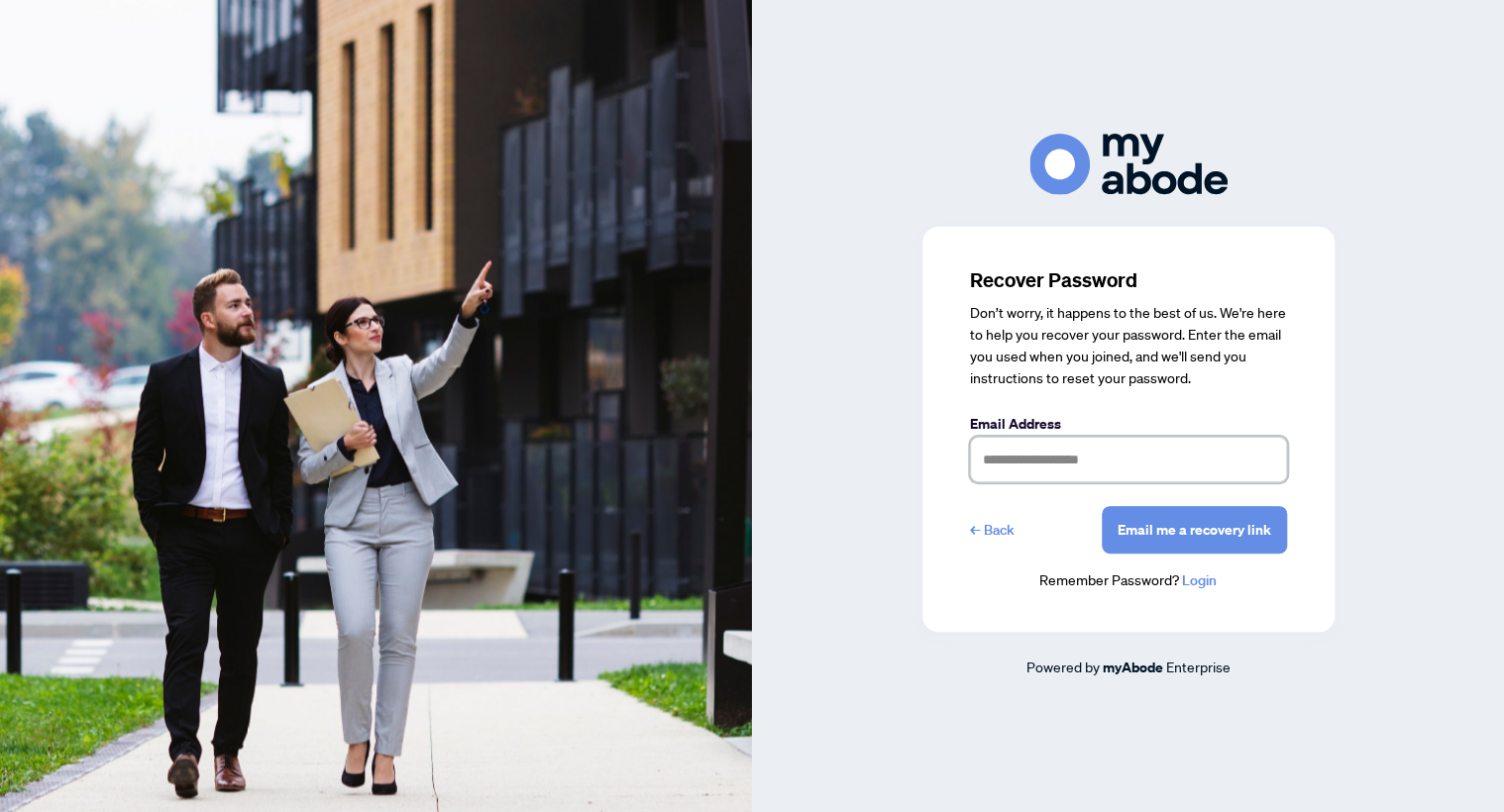 type on "**********" 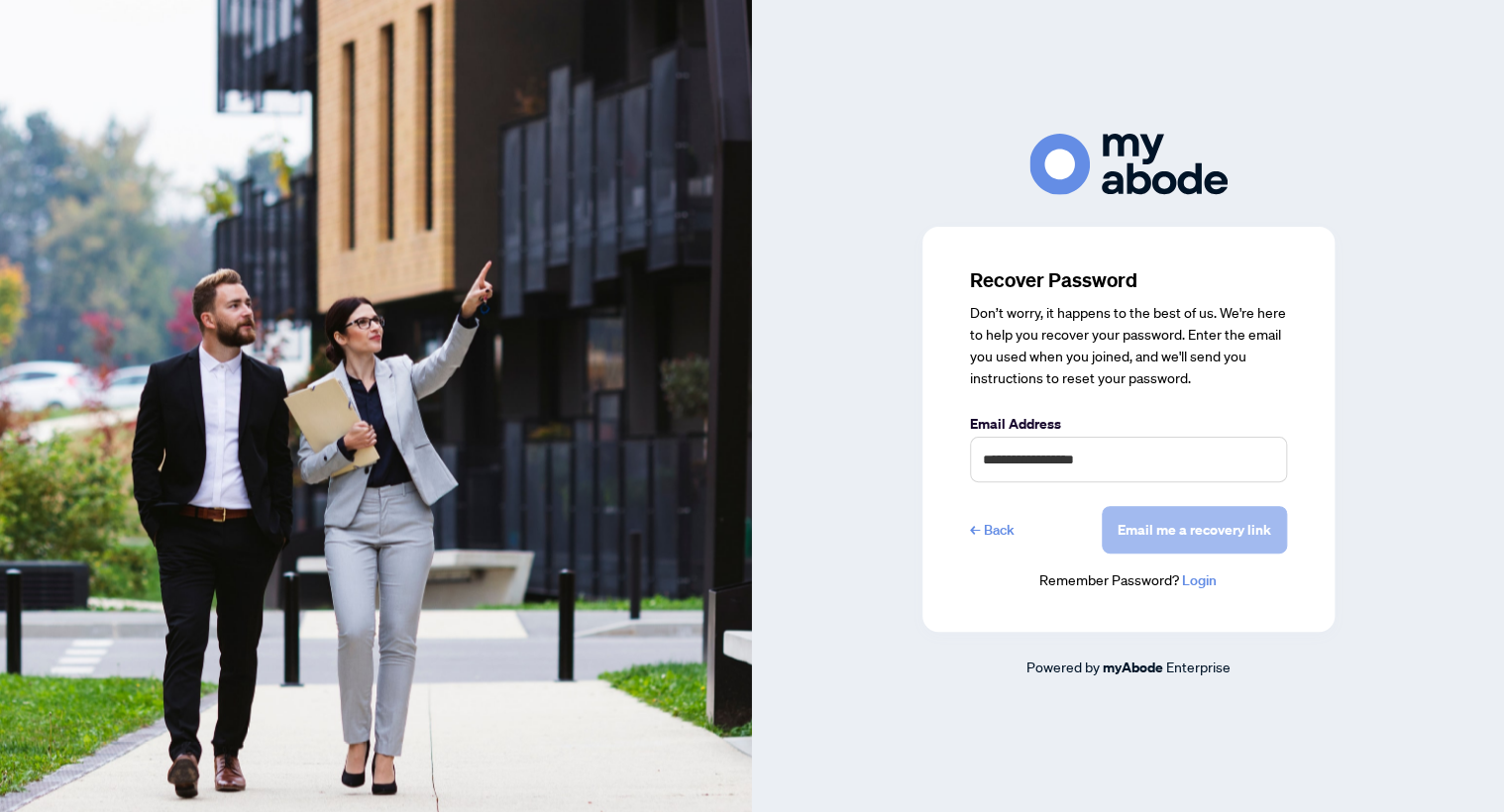 click on "Email me a recovery link" at bounding box center [1194, 530] 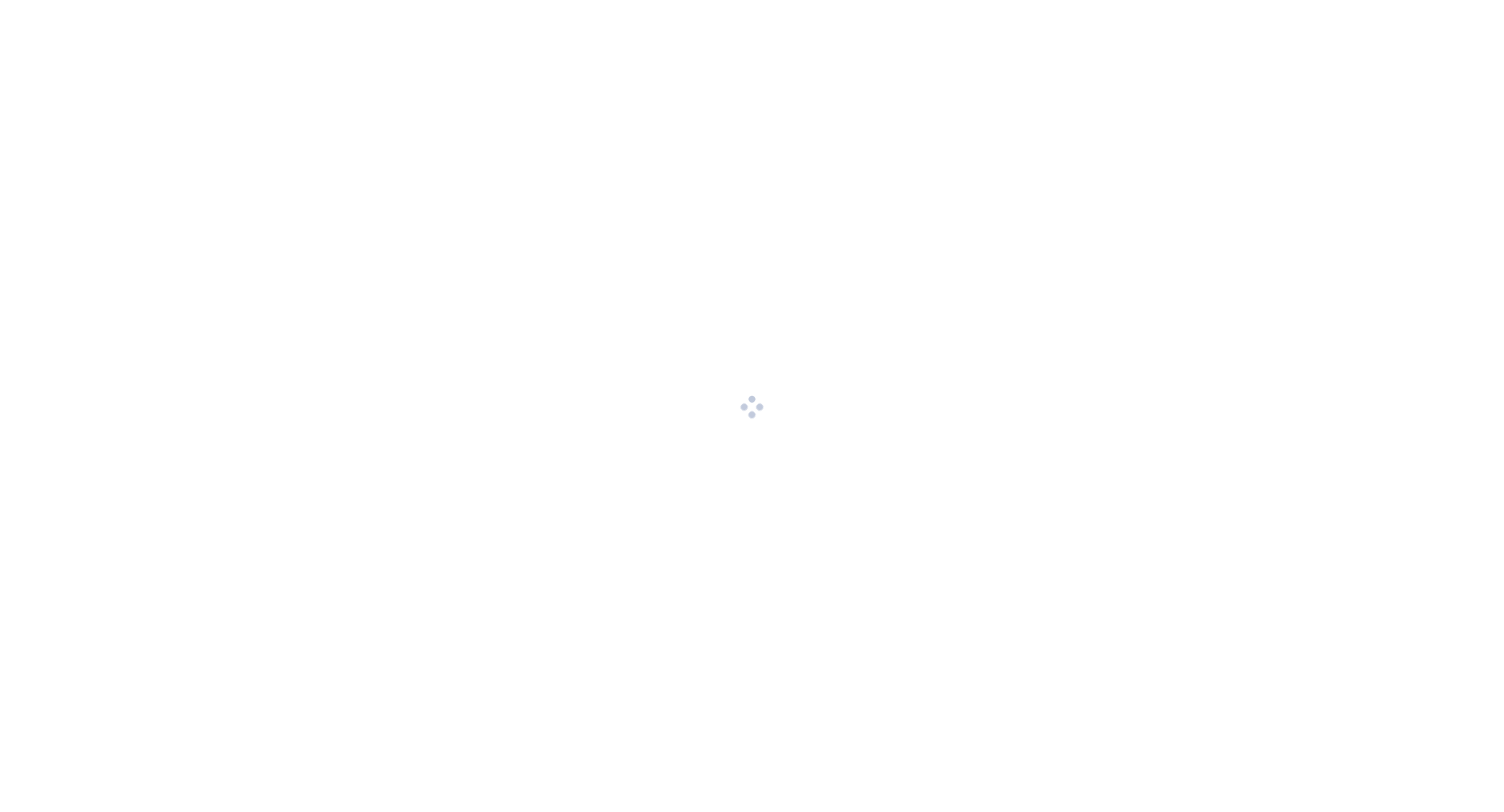 scroll, scrollTop: 0, scrollLeft: 0, axis: both 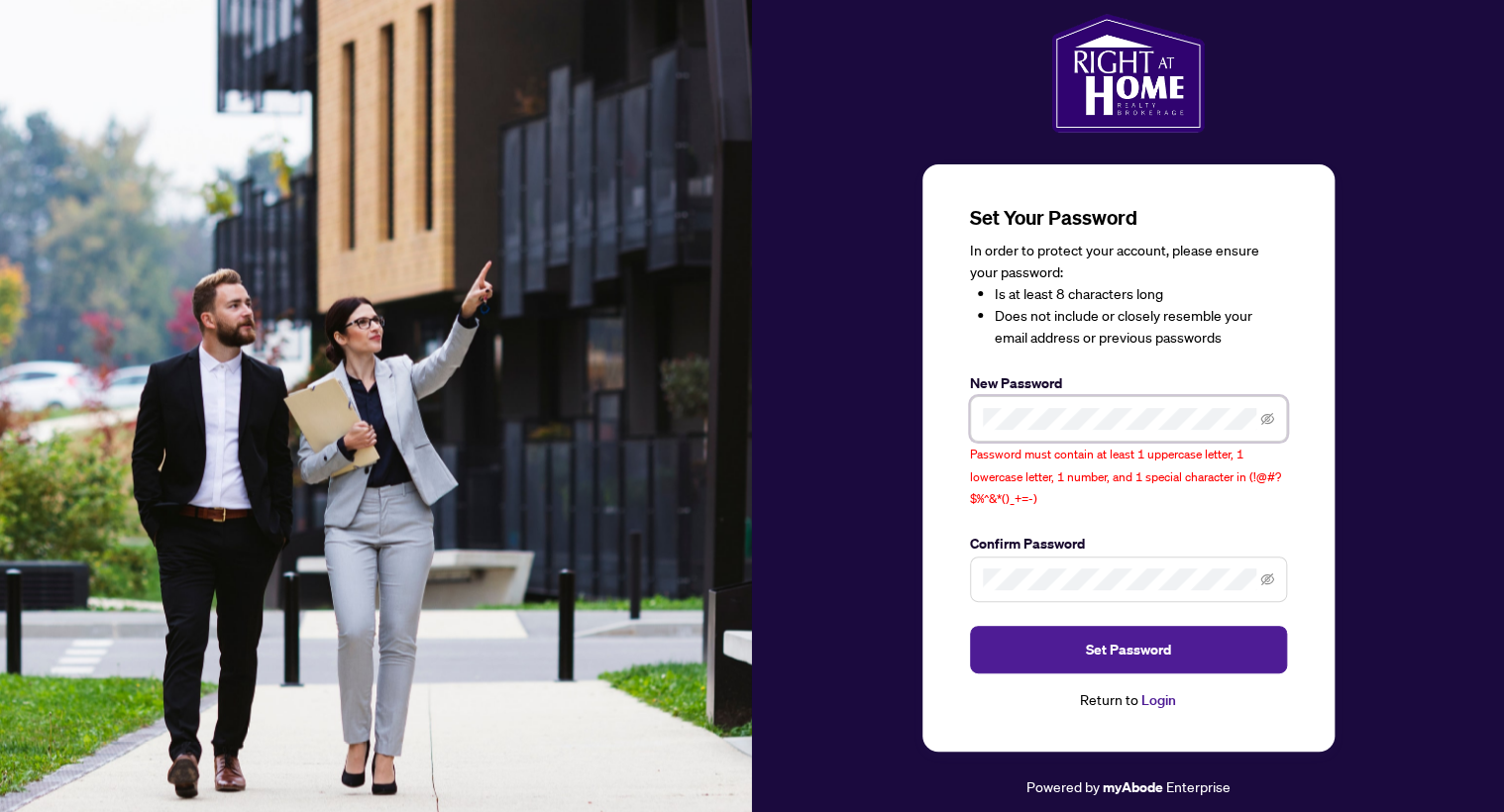 click at bounding box center [1128, 419] 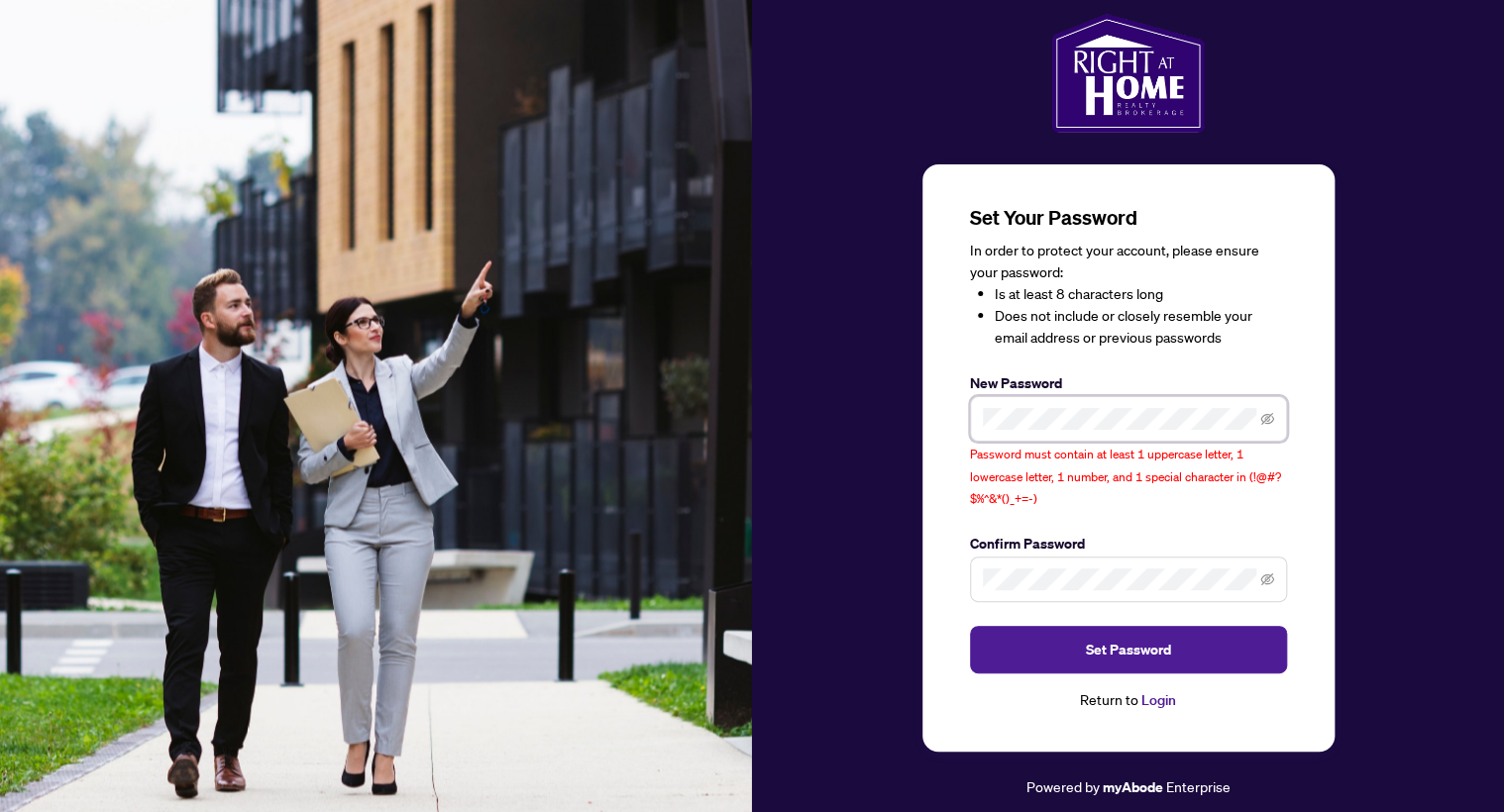 drag, startPoint x: 1102, startPoint y: 401, endPoint x: 826, endPoint y: 417, distance: 276.46338 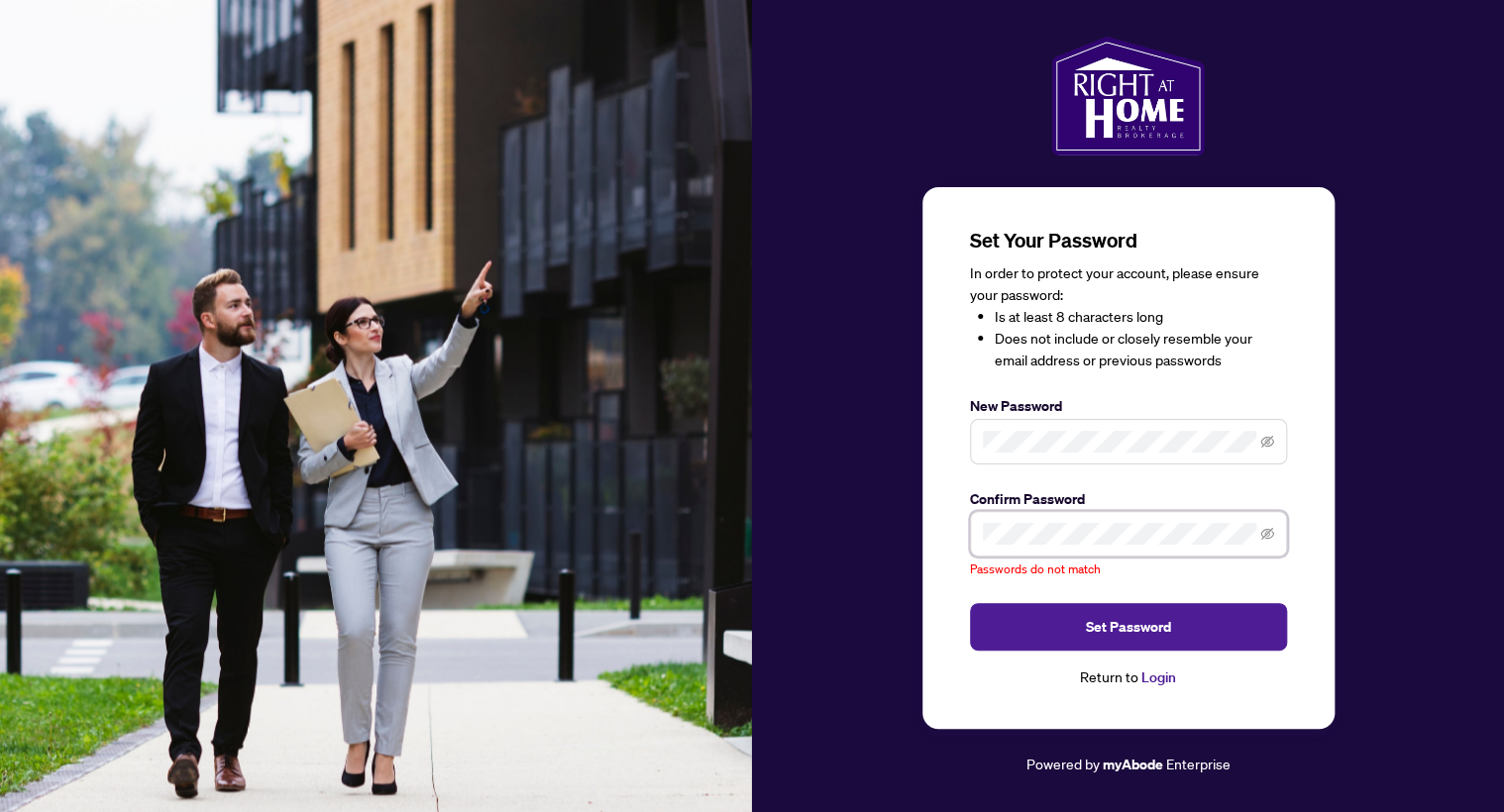 click on "Set Your Password   In order to protect your account, please ensure your password: Is at least 8 characters long Does not include or closely resemble your email address or previous passwords New Password Confirm Password Passwords do not match Set Password Return to   Login Powered by   myAbode   Enterprise" at bounding box center (1128, 406) 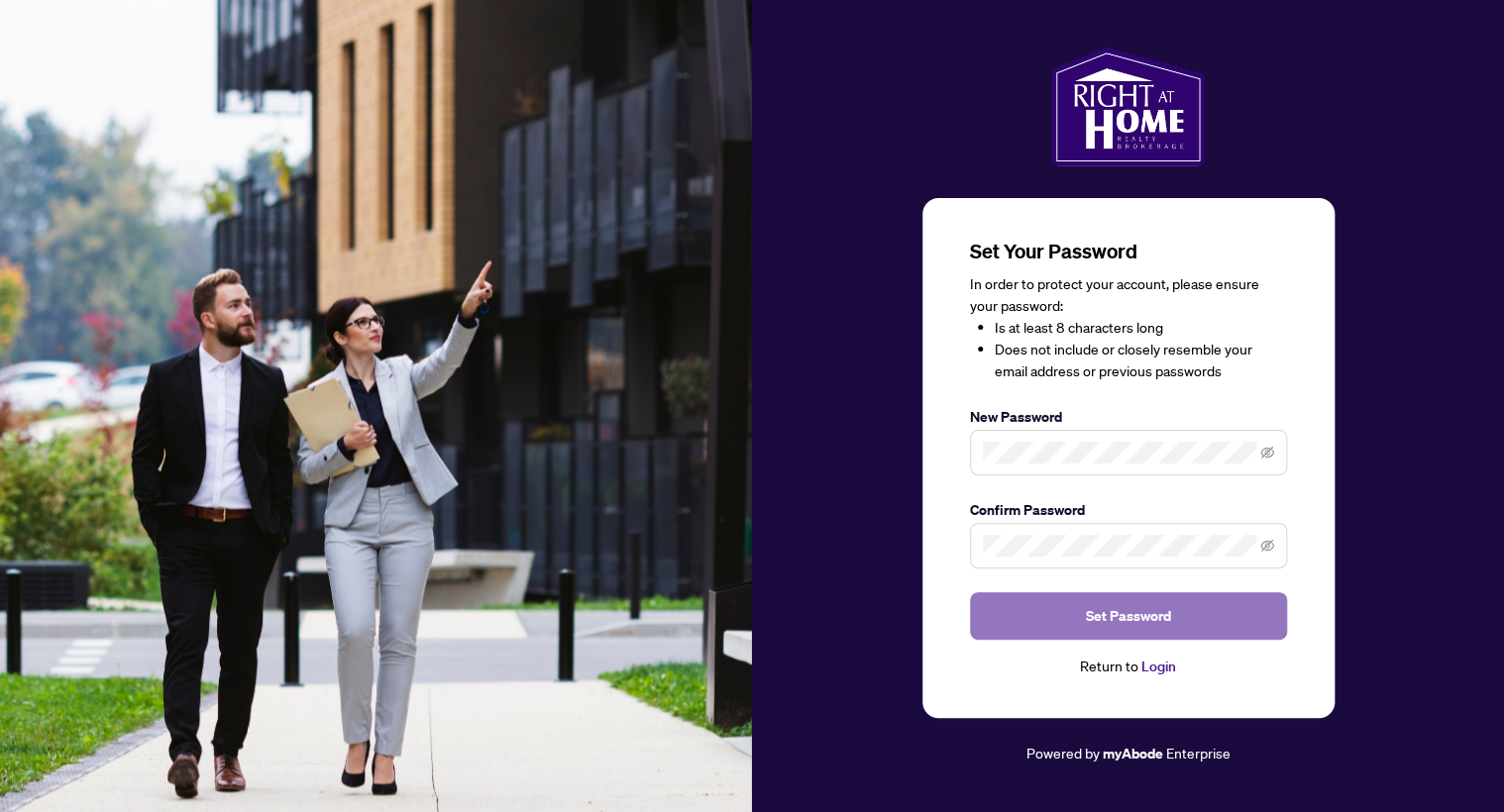 click on "Set Password" at bounding box center [1128, 616] 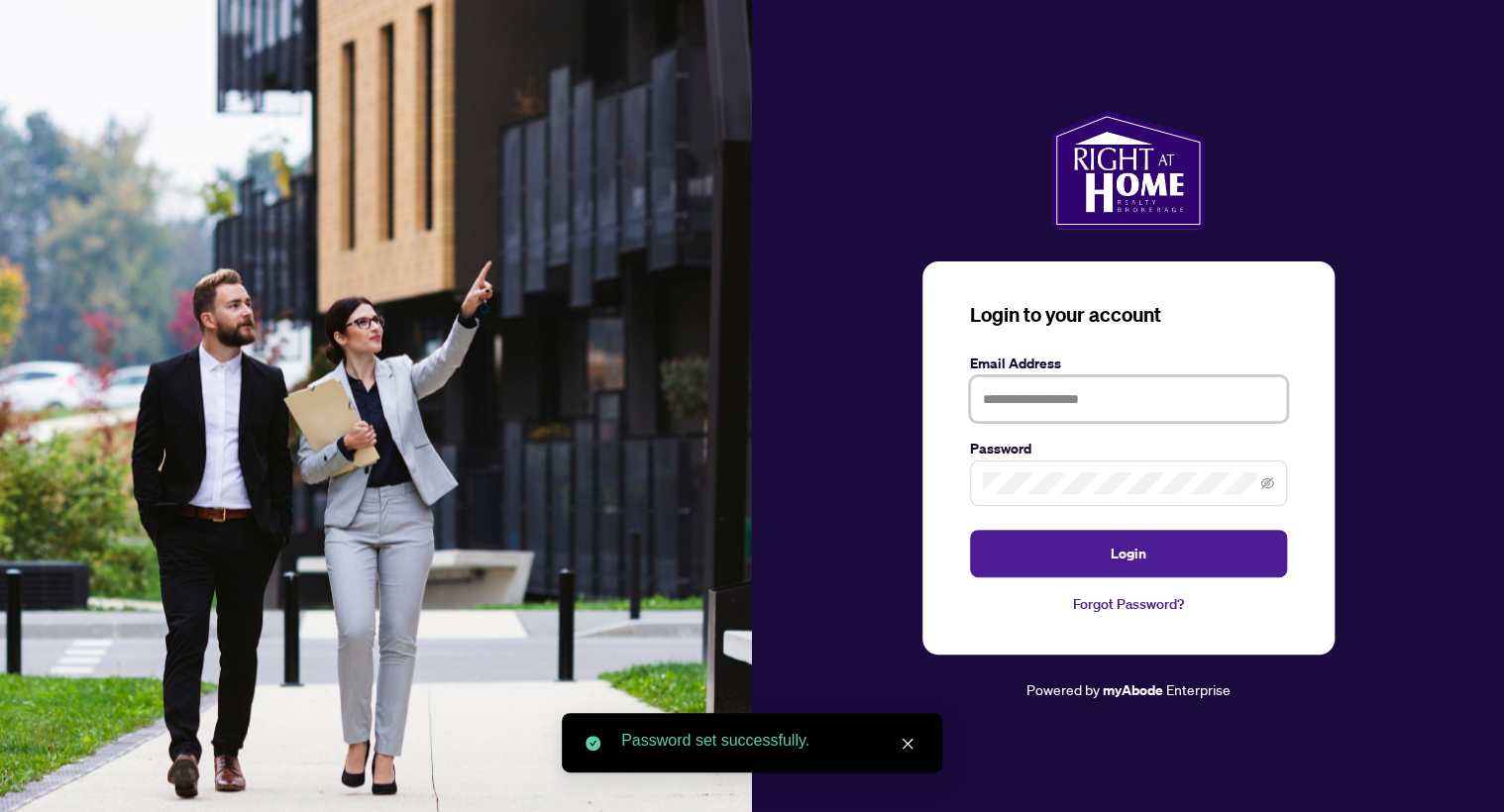 click at bounding box center [1128, 399] 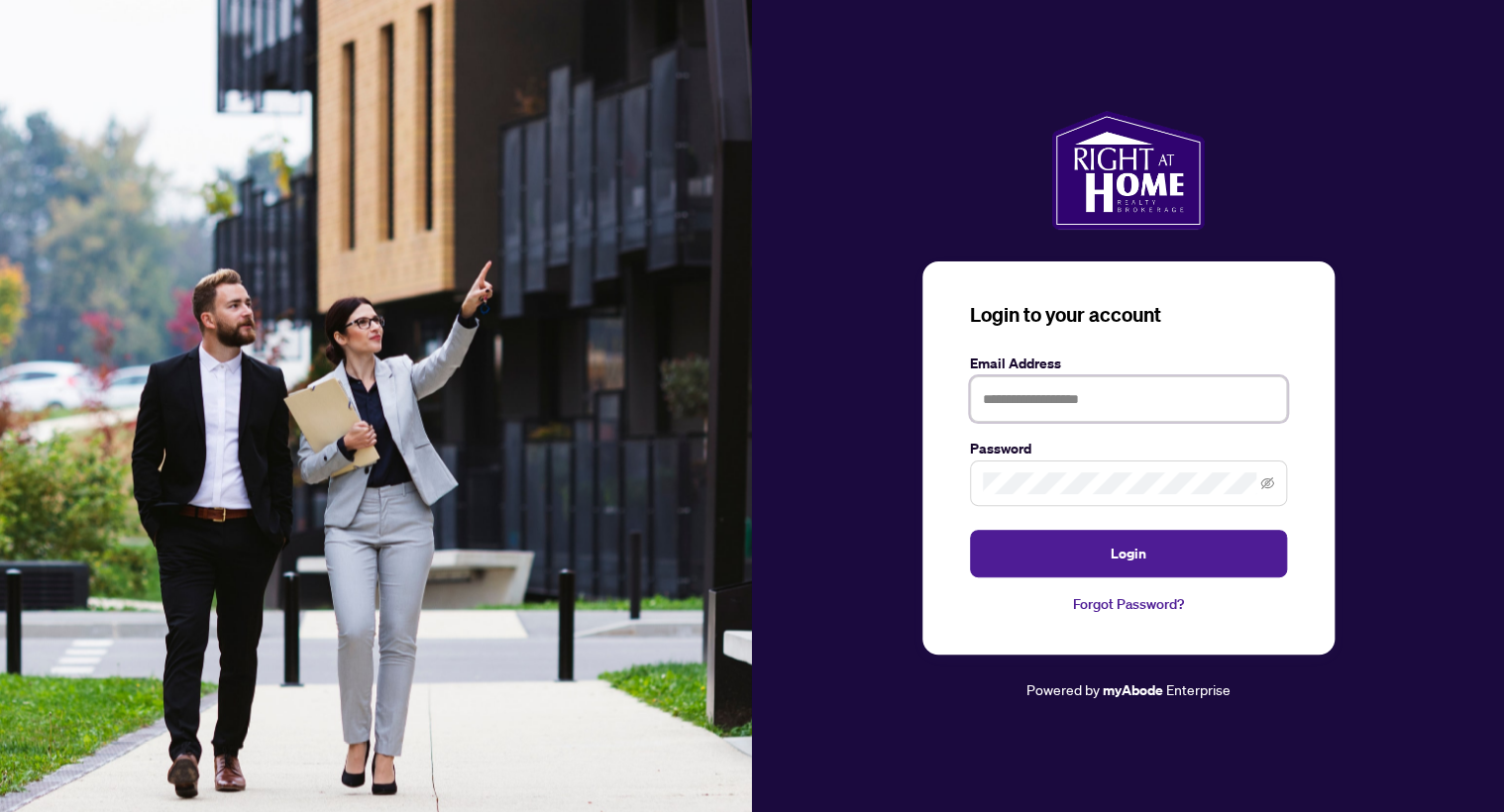 type on "**********" 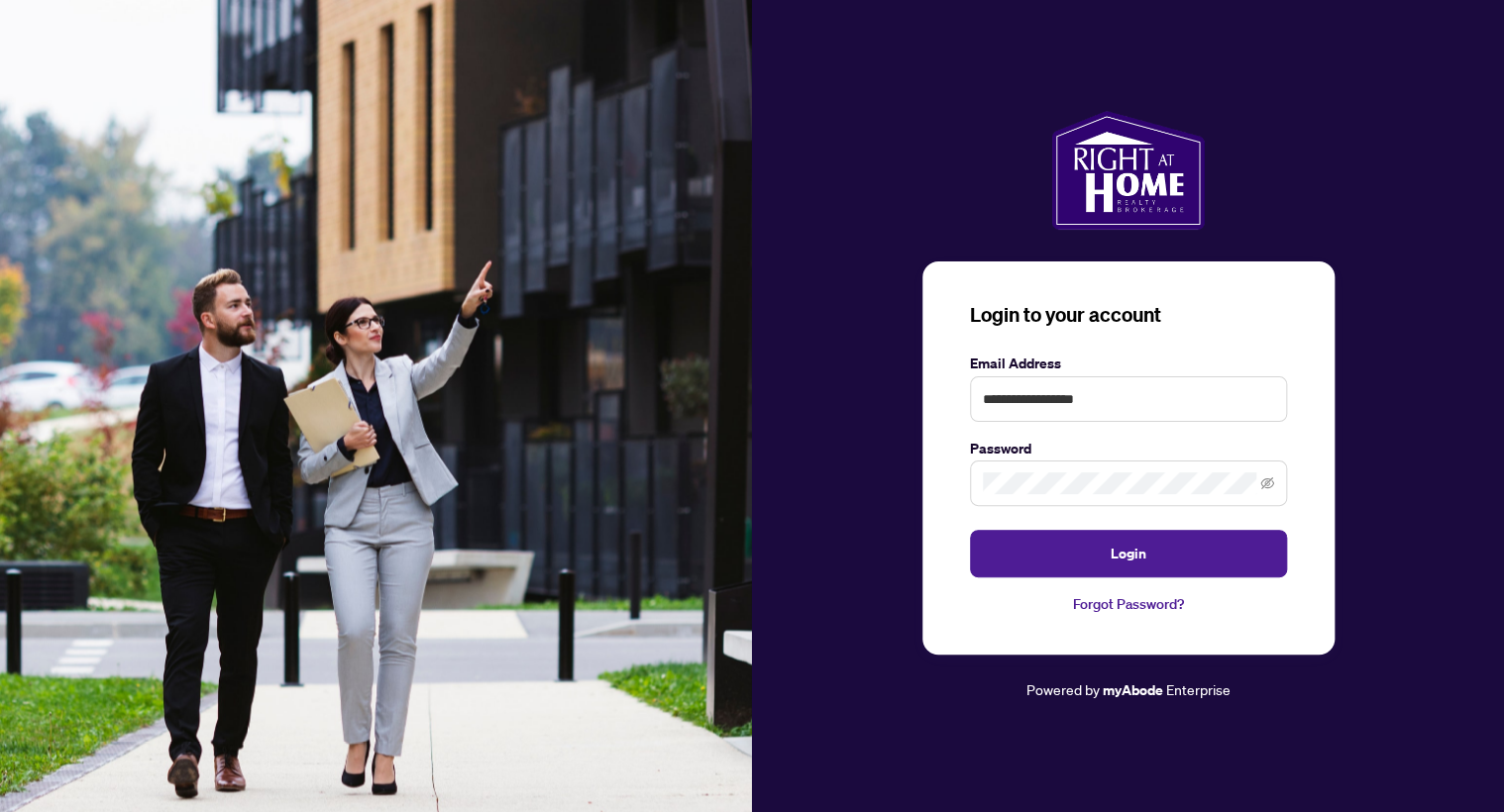 click at bounding box center (1128, 483) 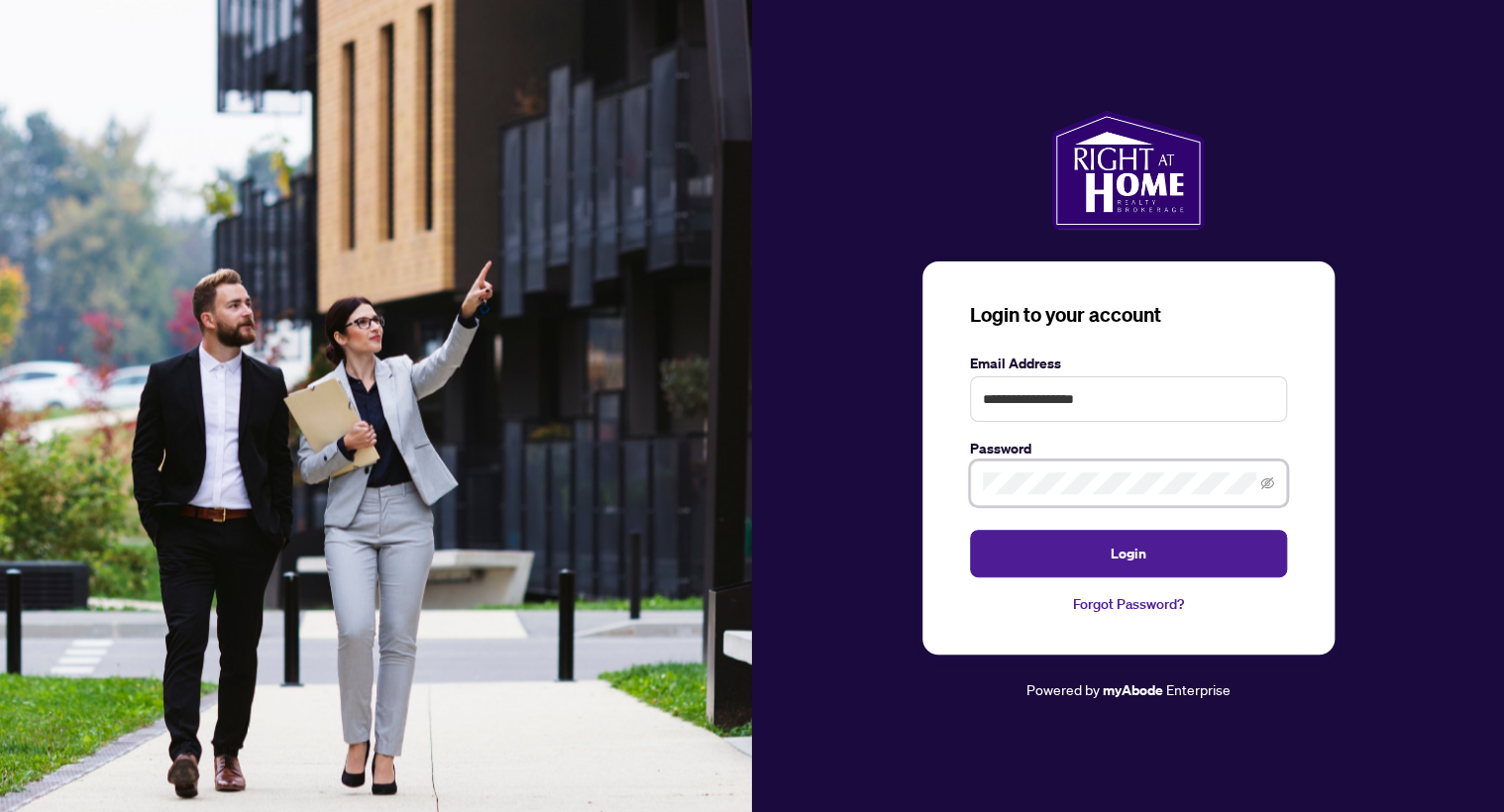 click on "Login" at bounding box center (1128, 554) 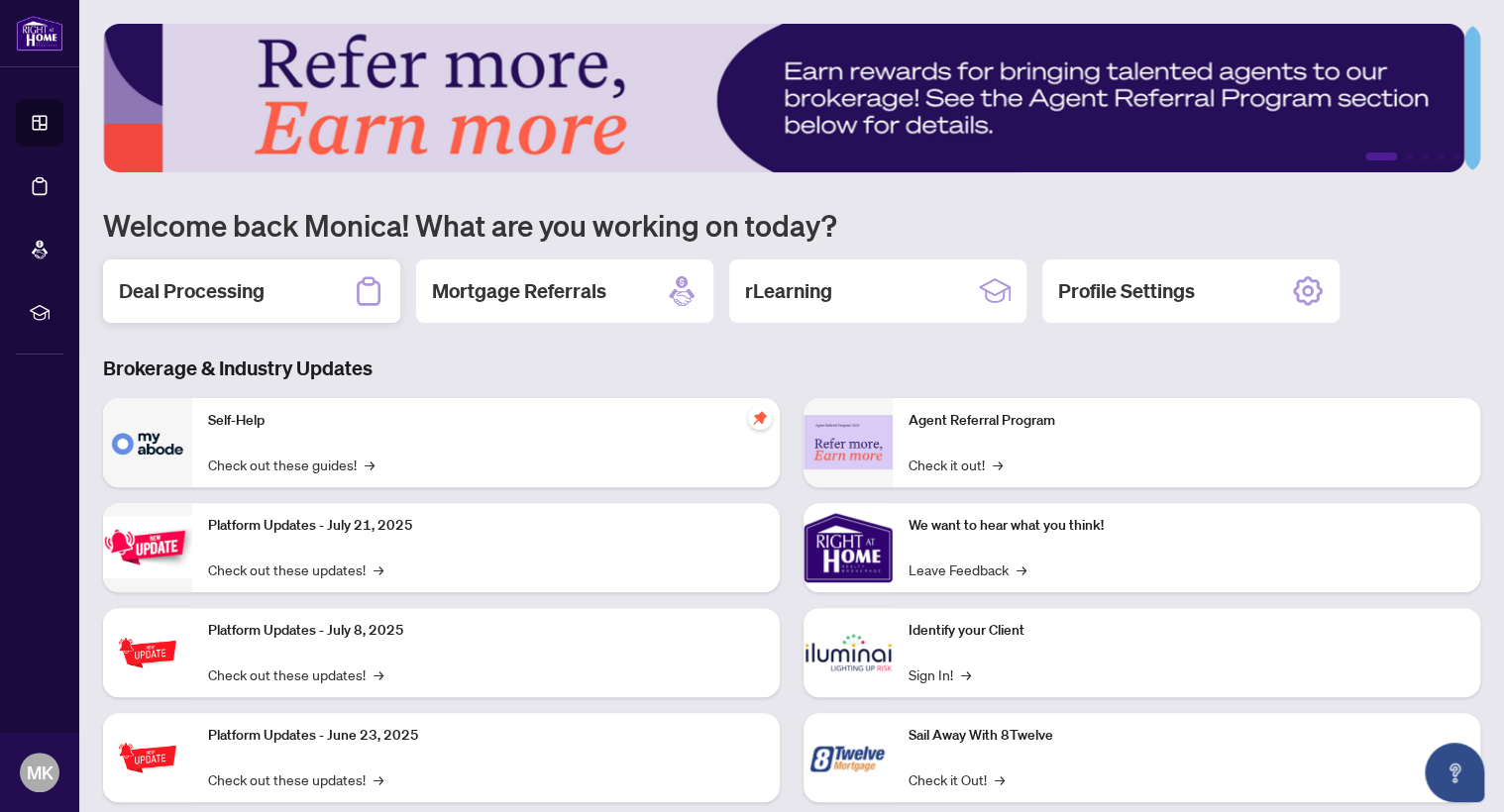 click on "Deal Processing" at bounding box center [191, 291] 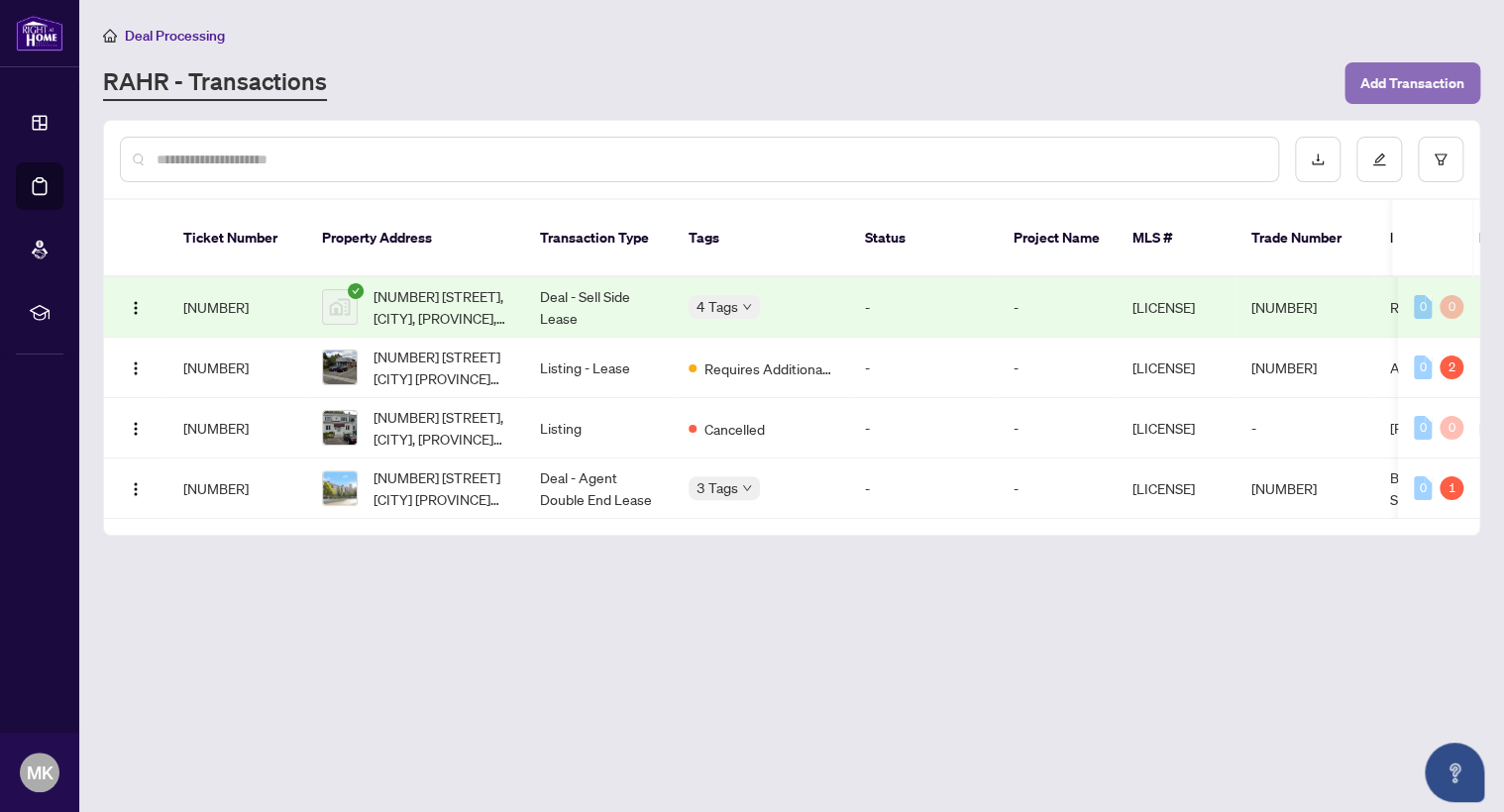 click on "Add Transaction" at bounding box center (1412, 83) 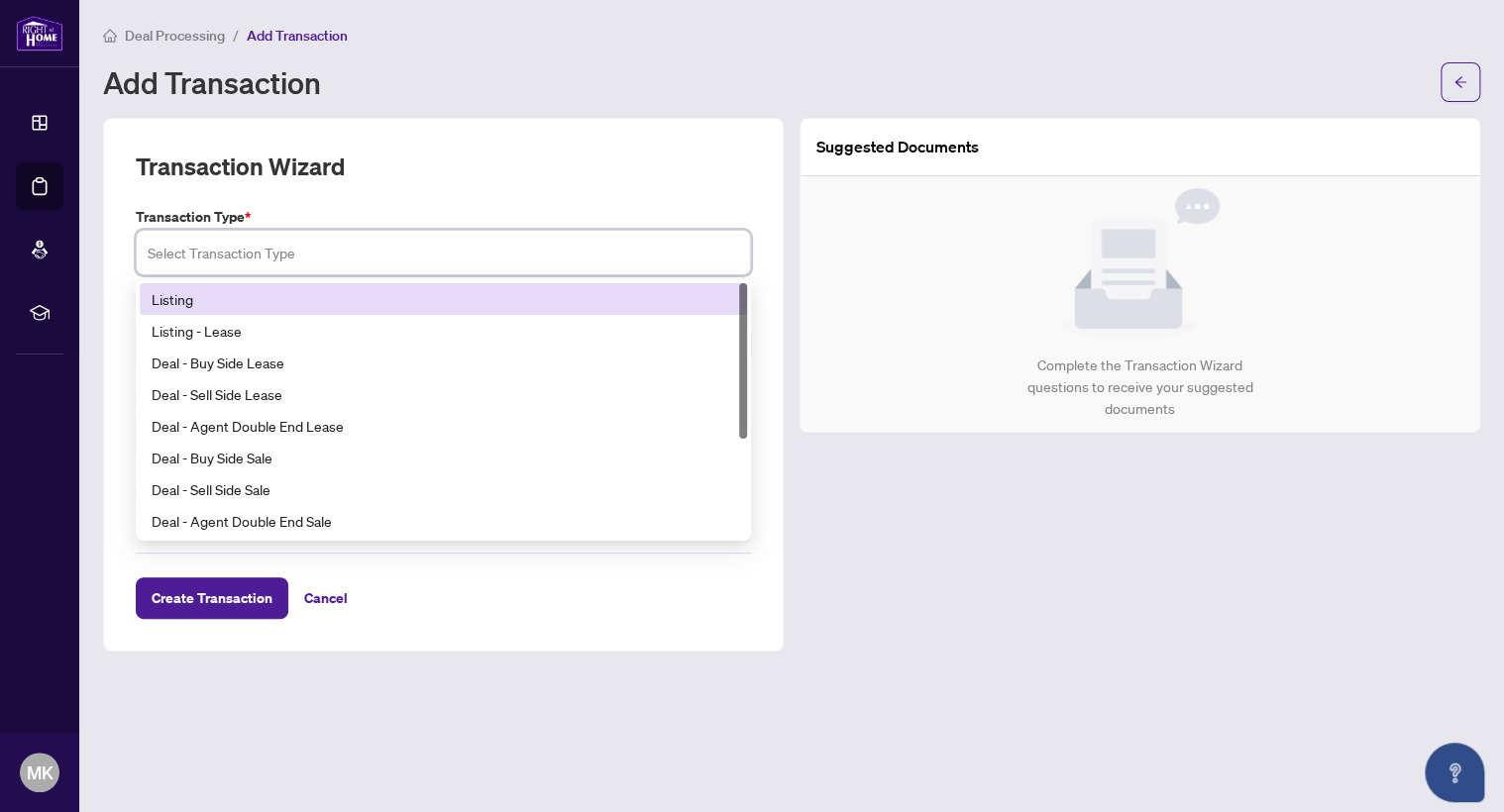 click at bounding box center (443, 253) 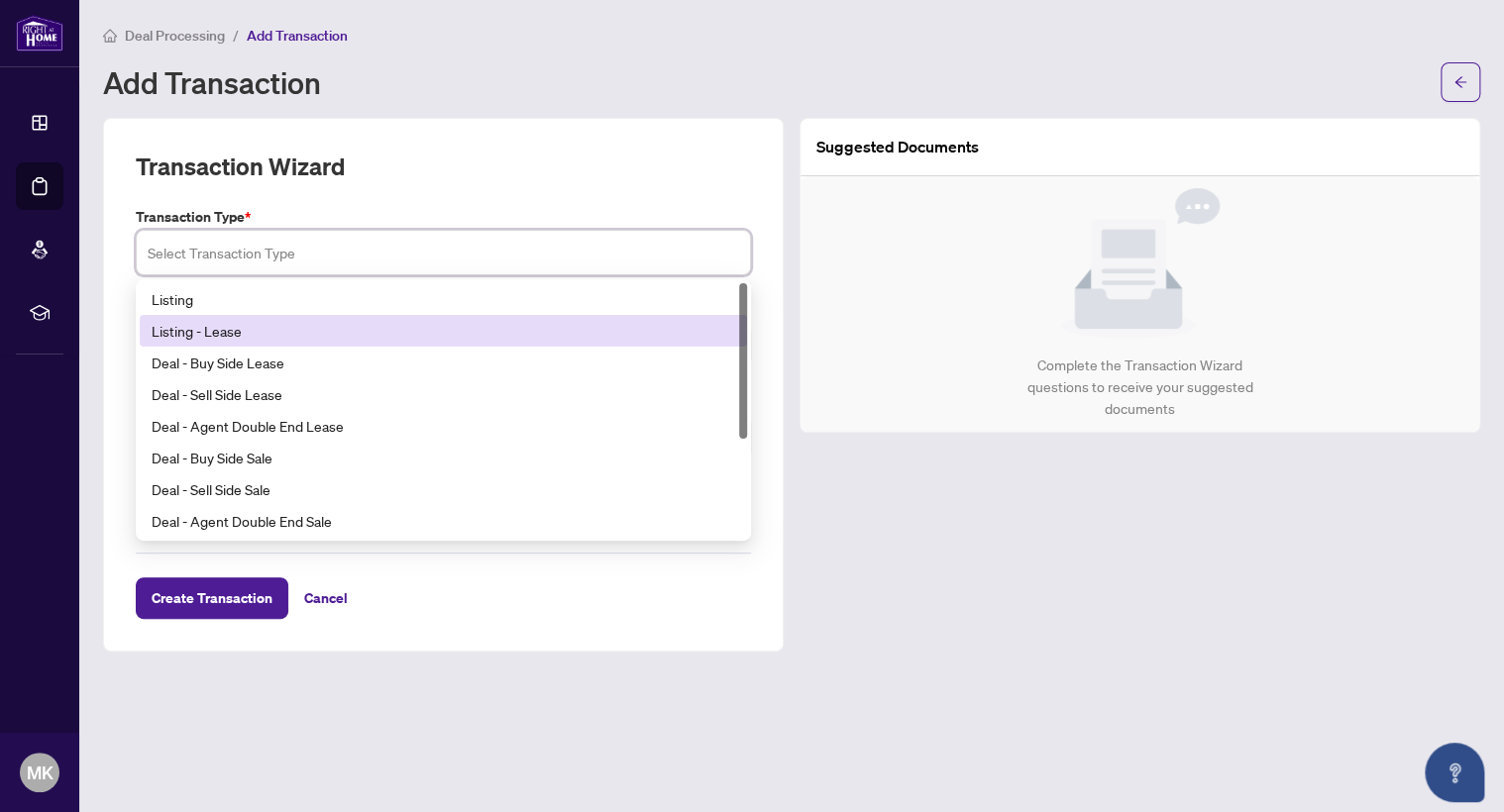 click on "Listing - Lease" at bounding box center [443, 331] 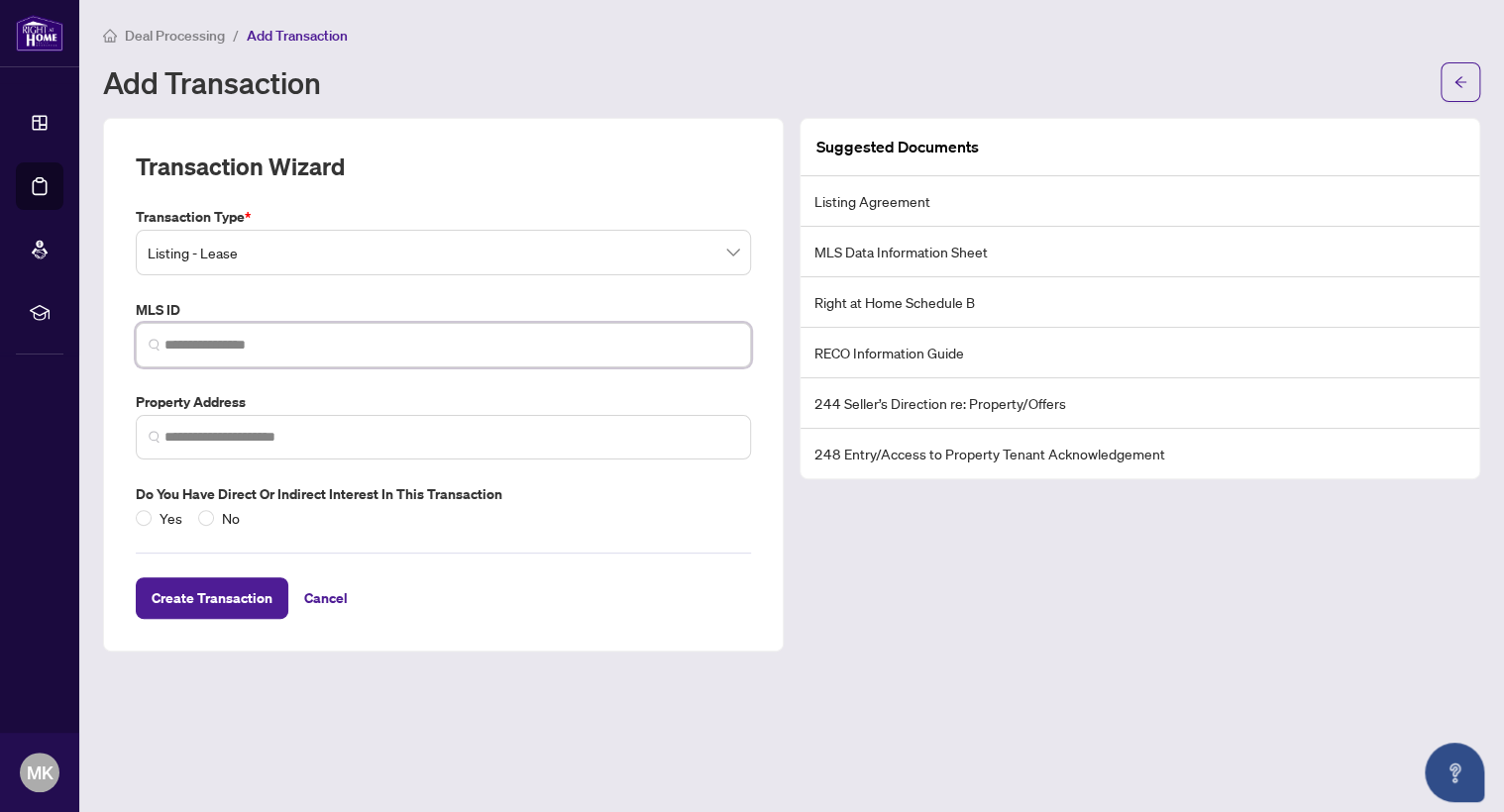 click at bounding box center [451, 345] 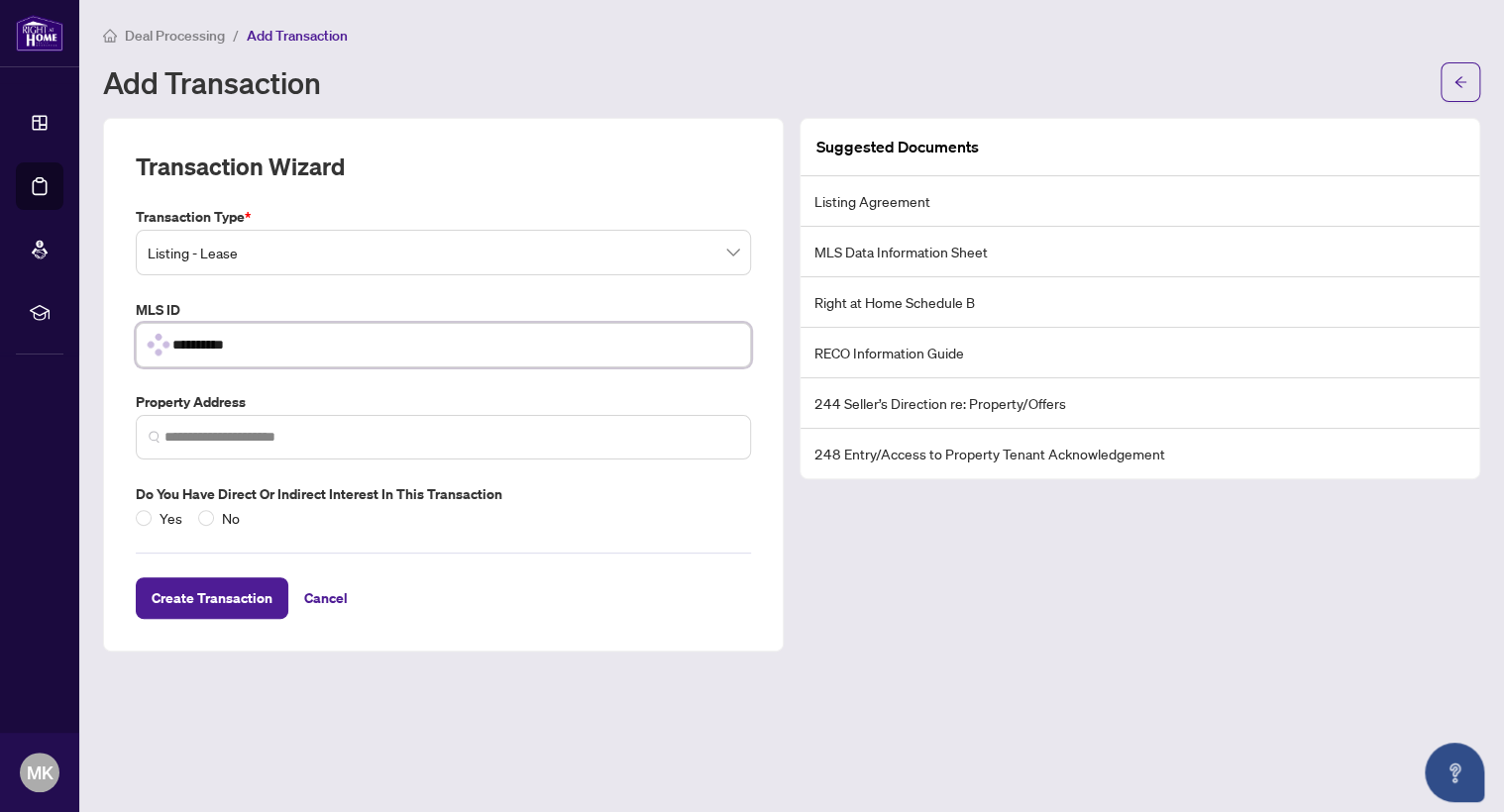 click on "**********" at bounding box center (455, 345) 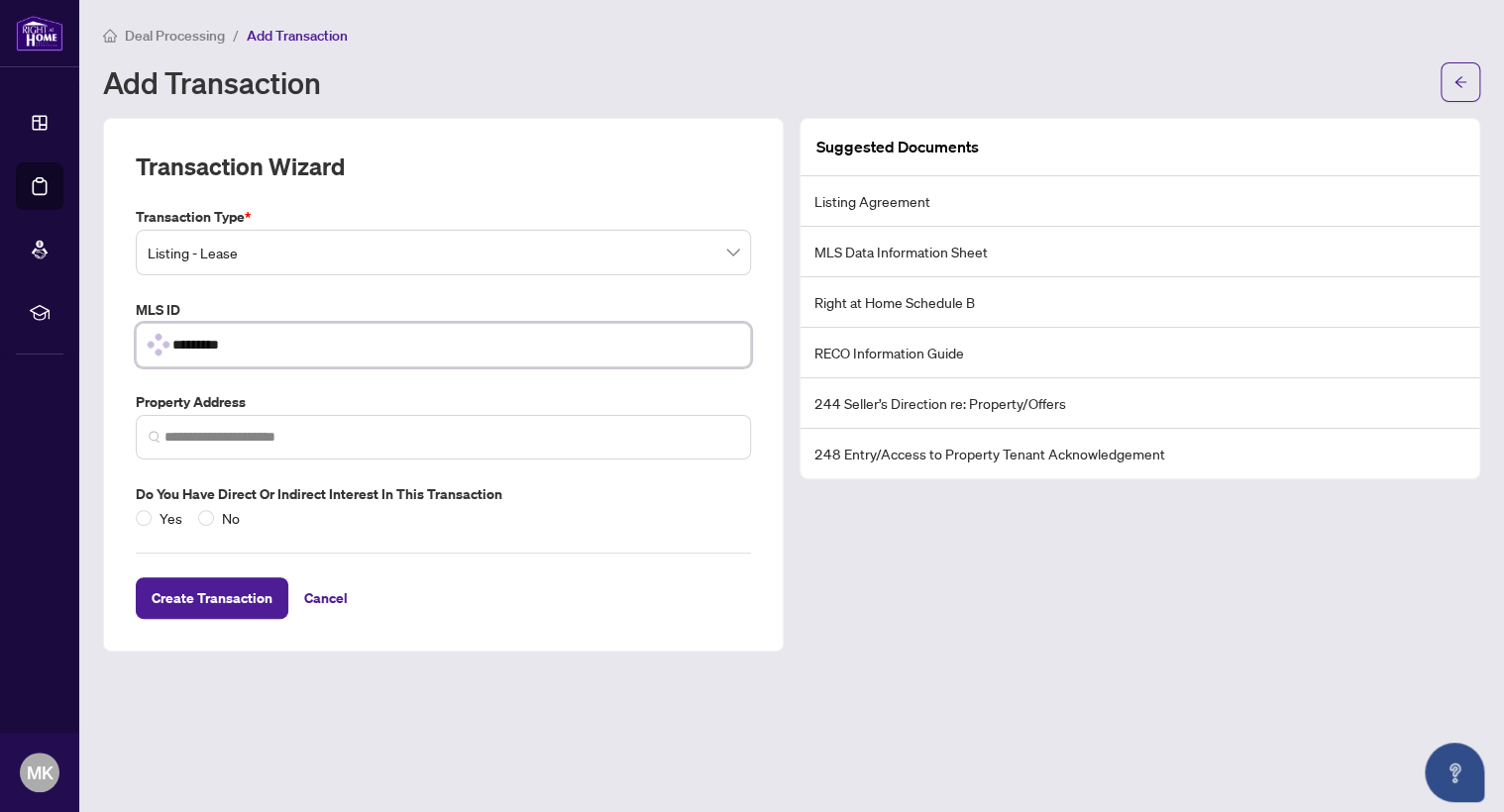 type on "*********" 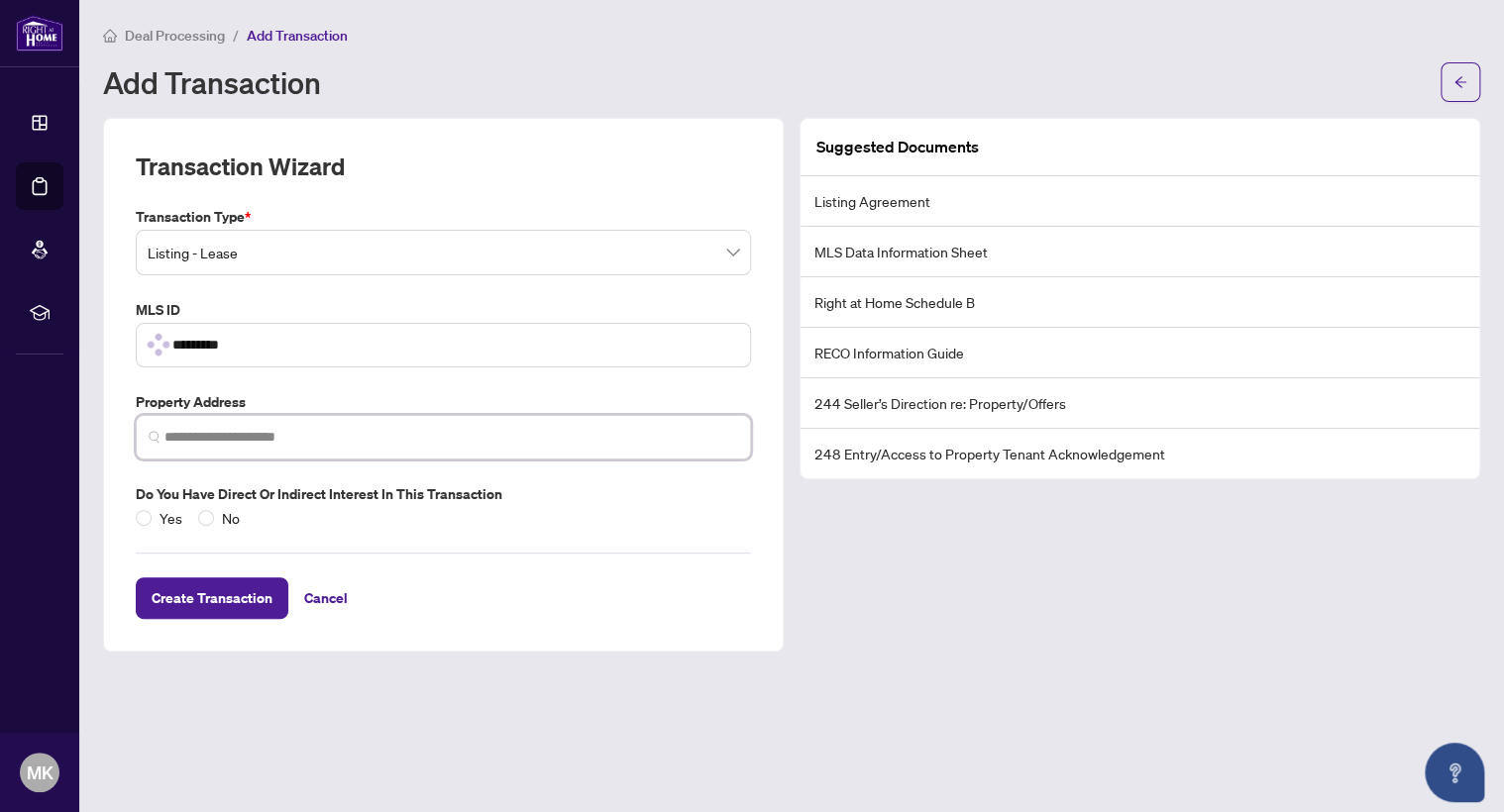 click at bounding box center [451, 437] 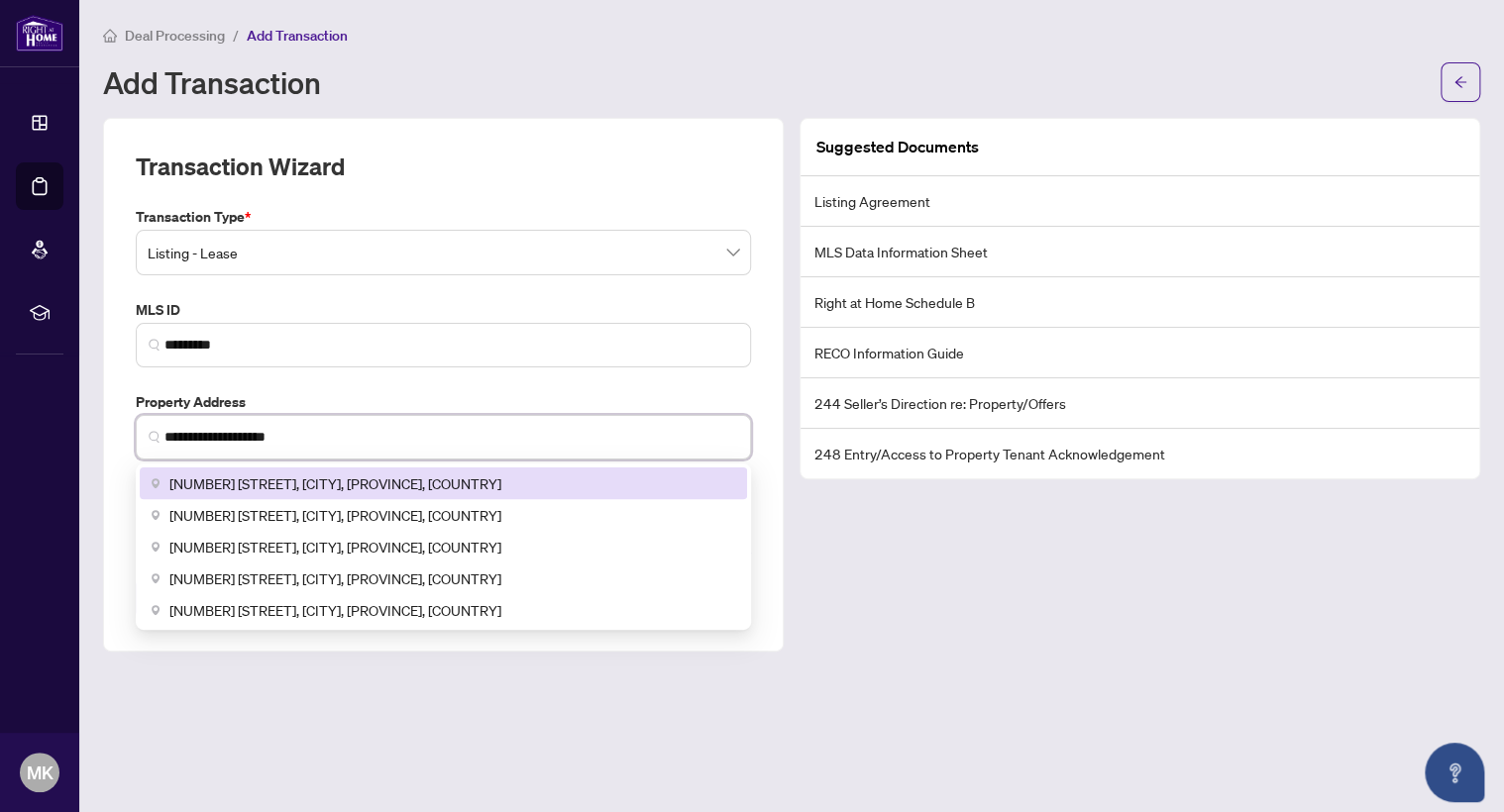 click on "[NUMBER] [STREET], [CITY], [PROVINCE], [COUNTRY]" at bounding box center [443, 483] 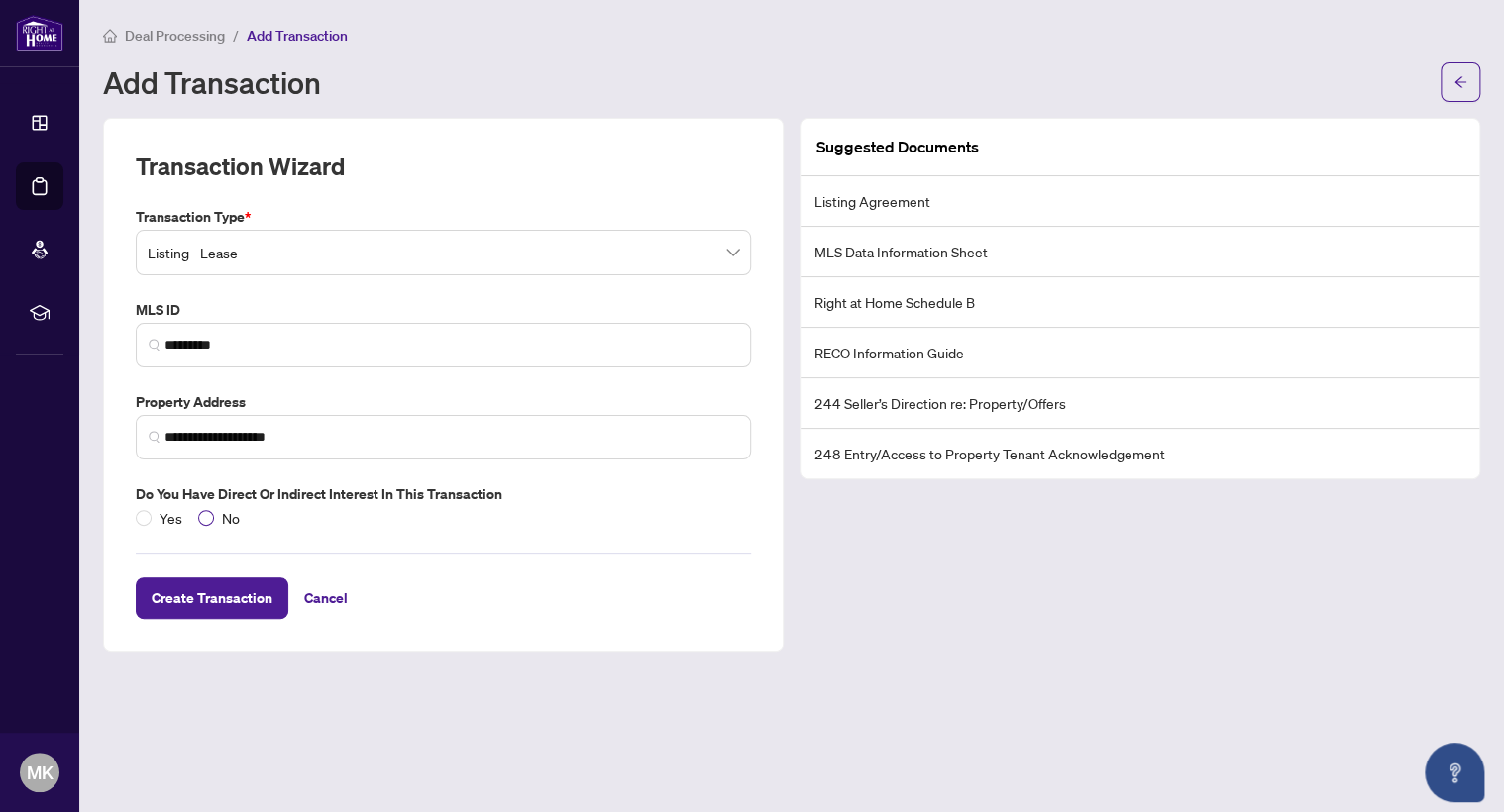 click on "No" at bounding box center (231, 518) 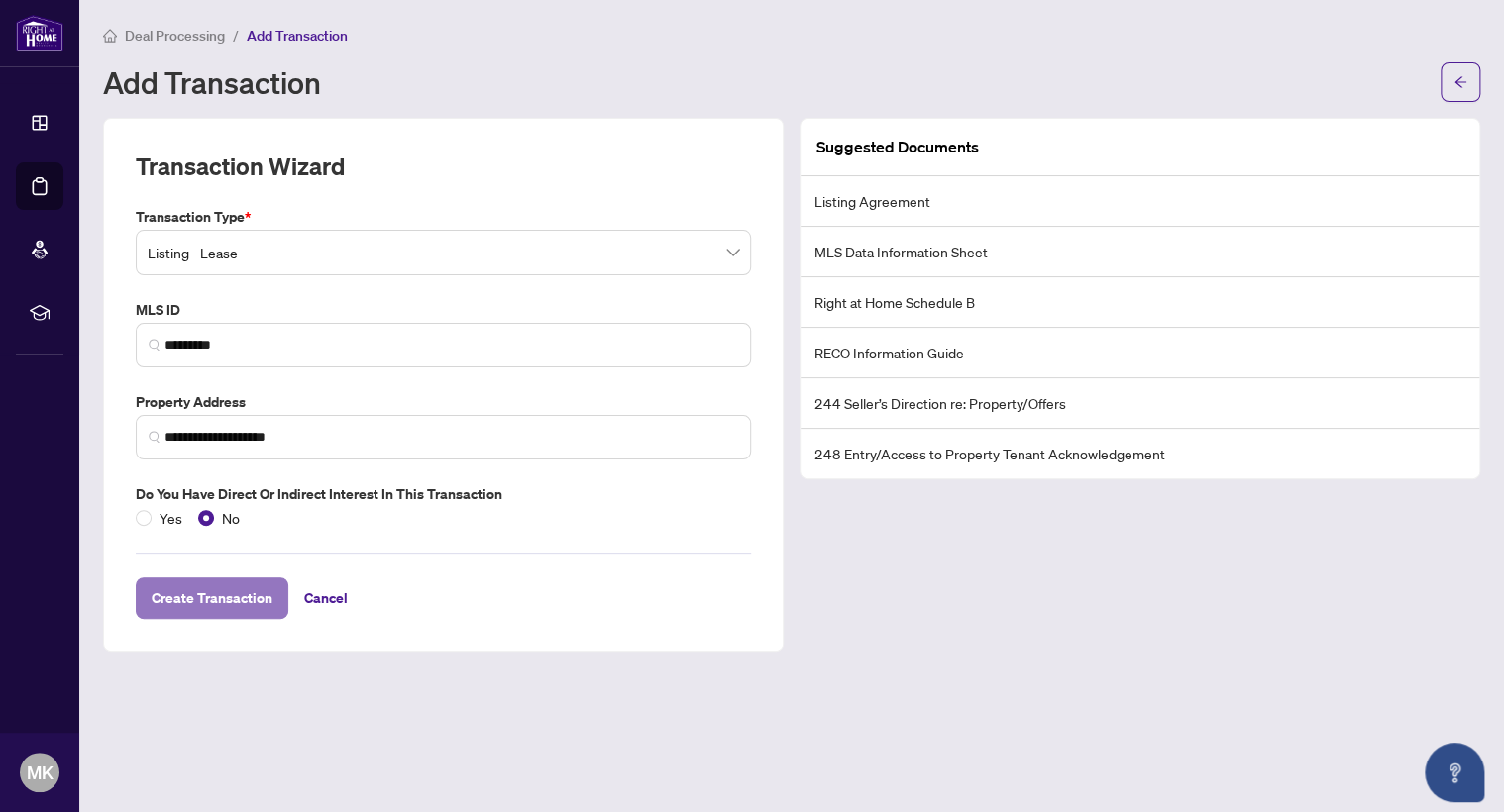 click on "Create Transaction" at bounding box center [212, 598] 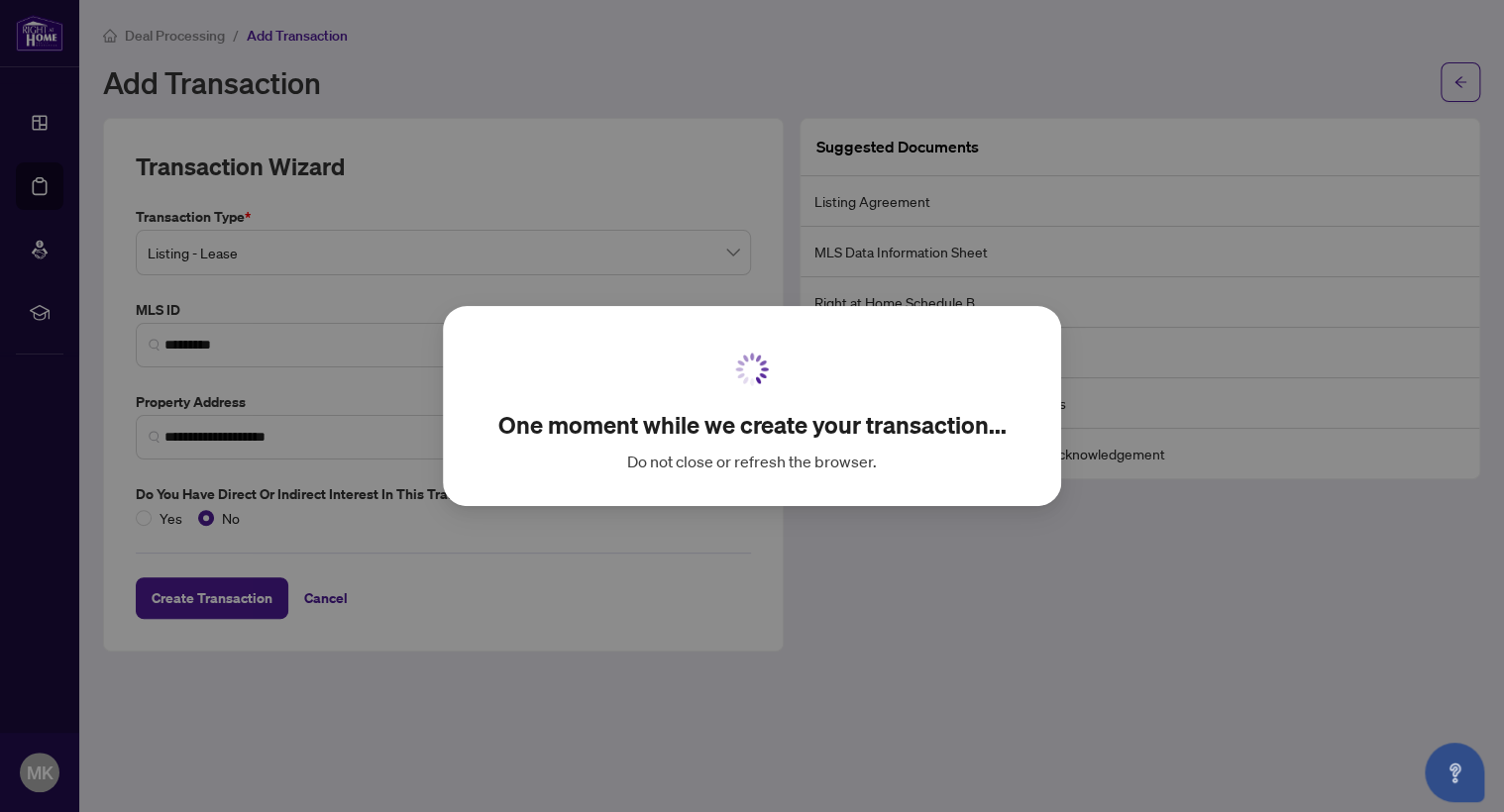 type on "**********" 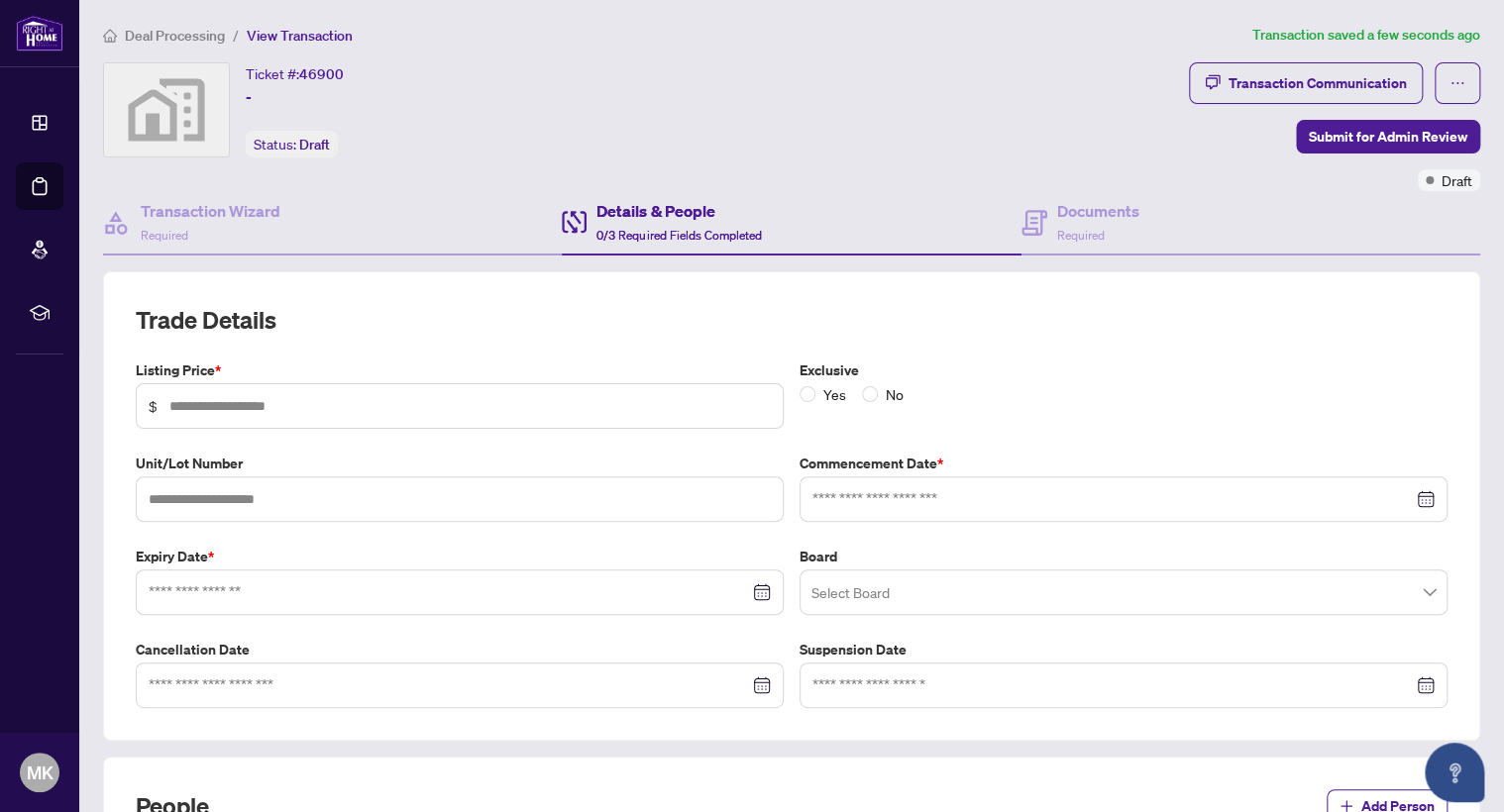 click on "$" at bounding box center (460, 406) 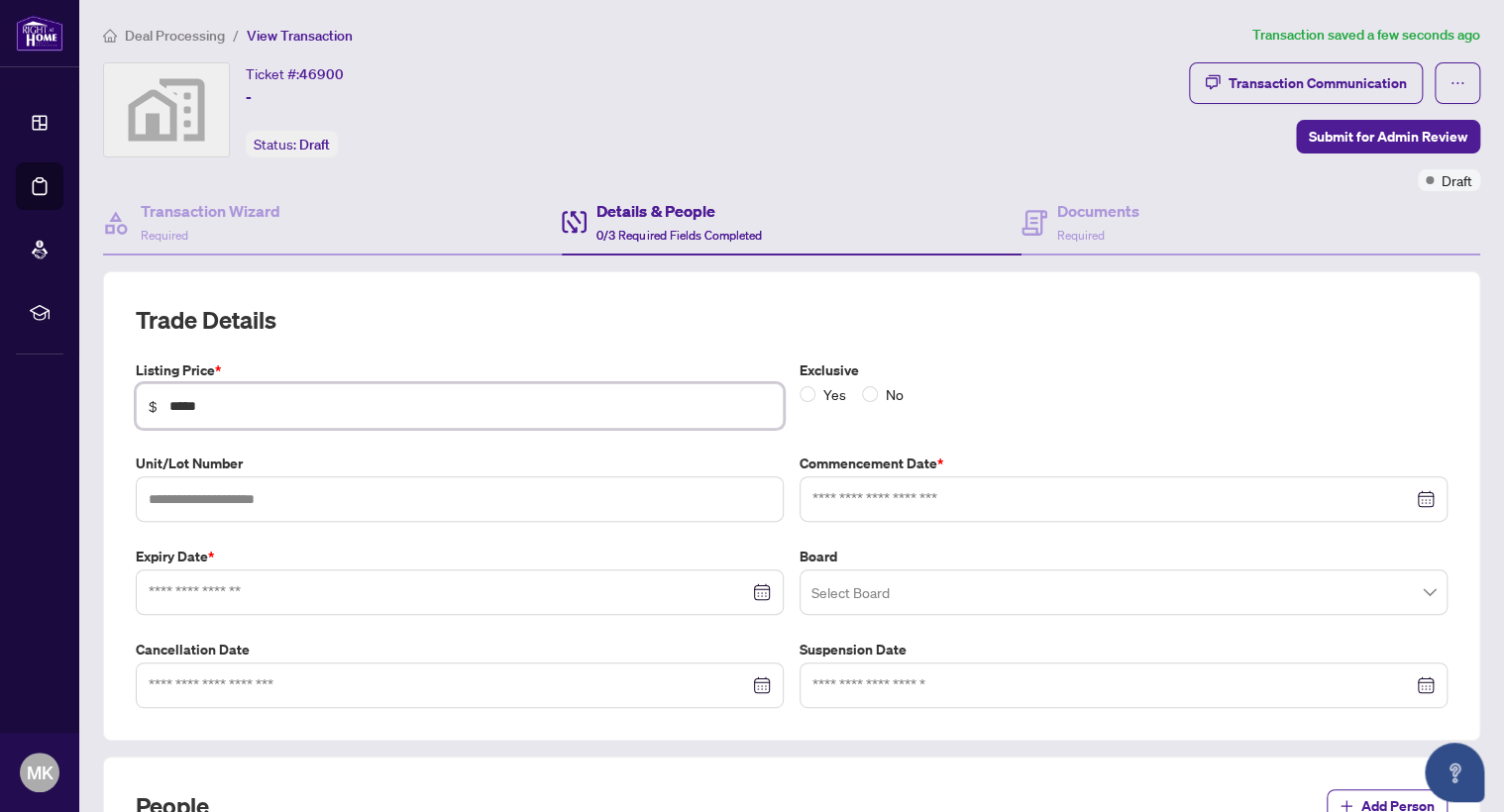 type on "*****" 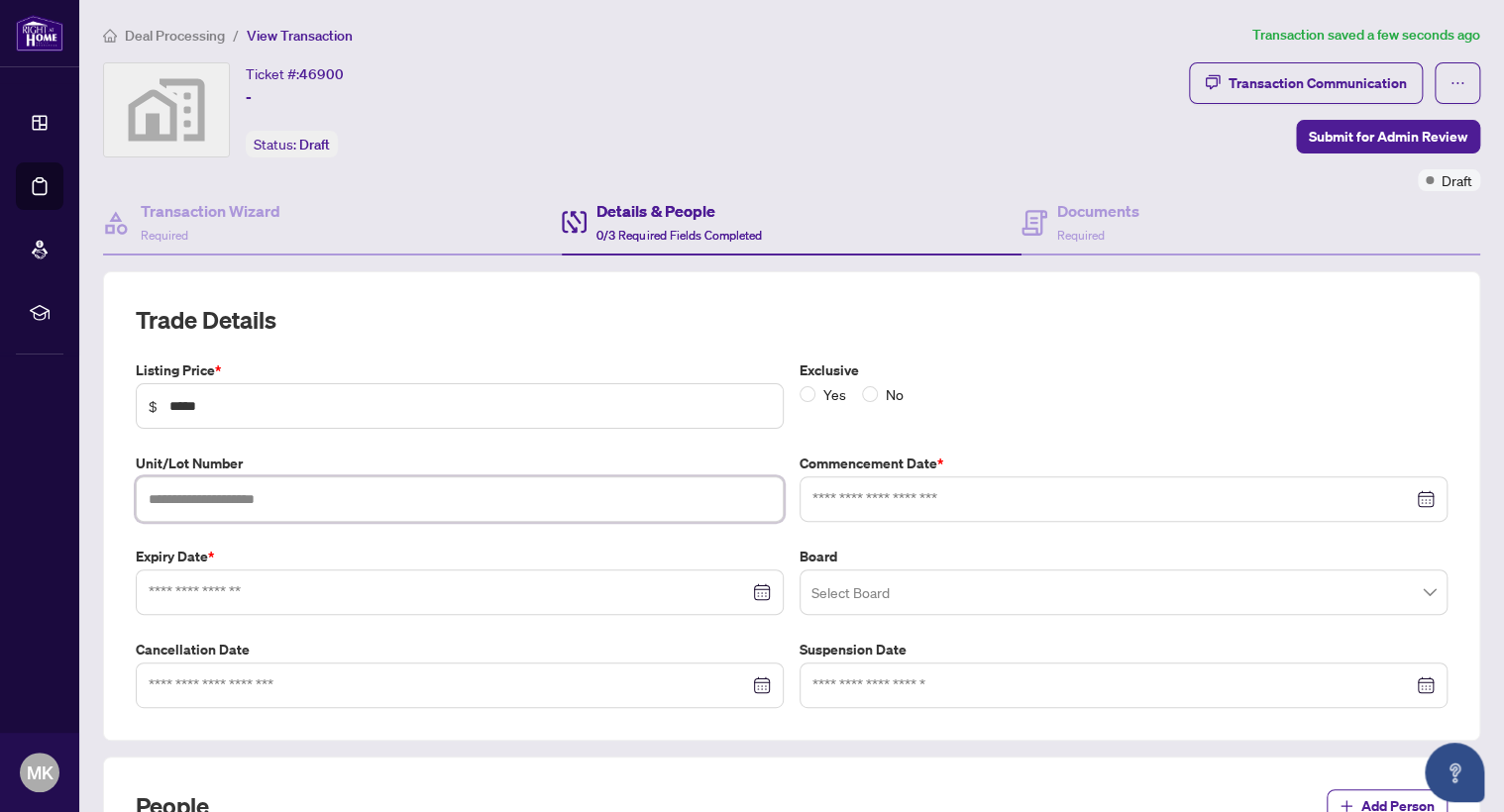click at bounding box center (460, 499) 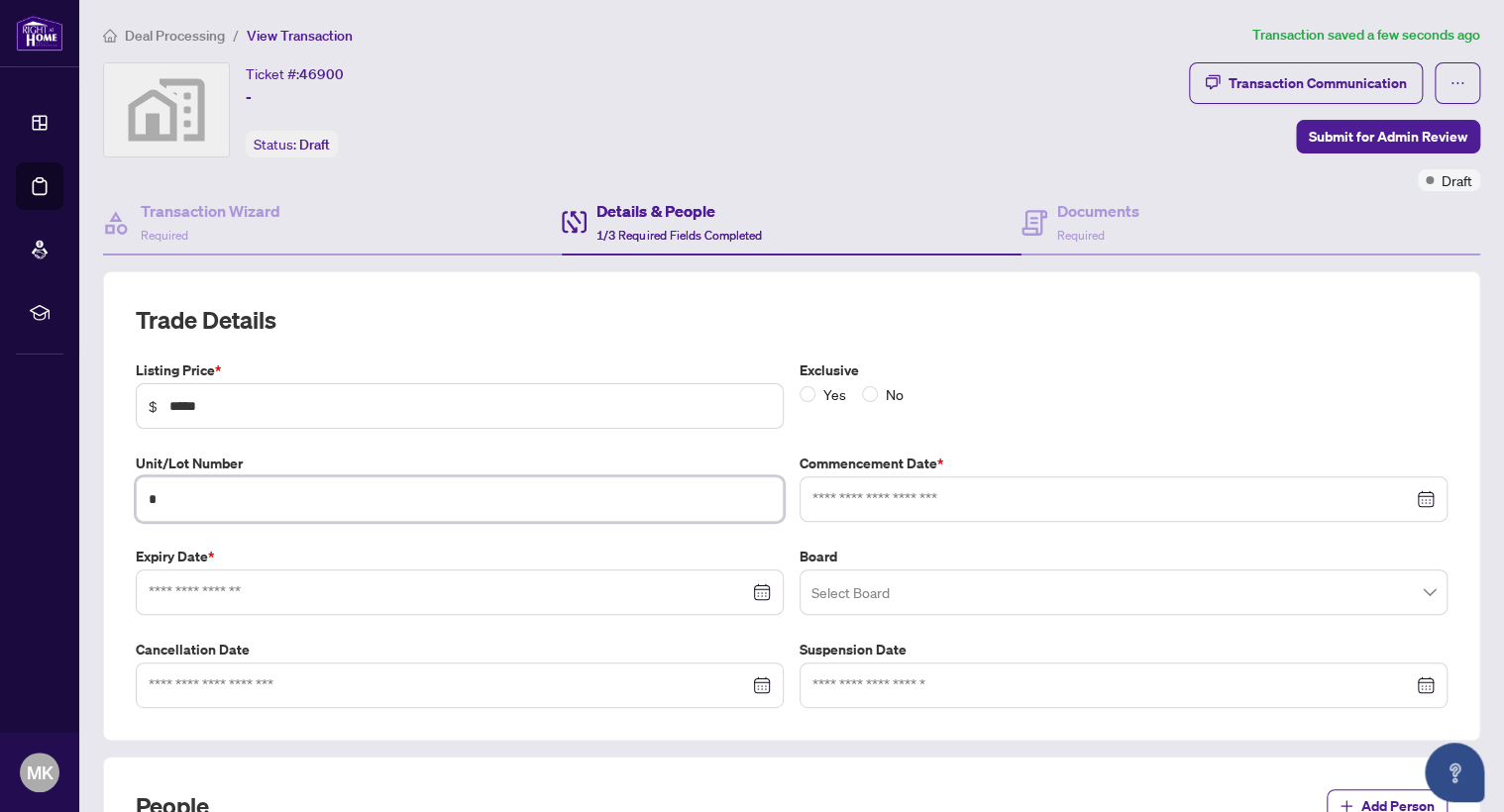 type on "*" 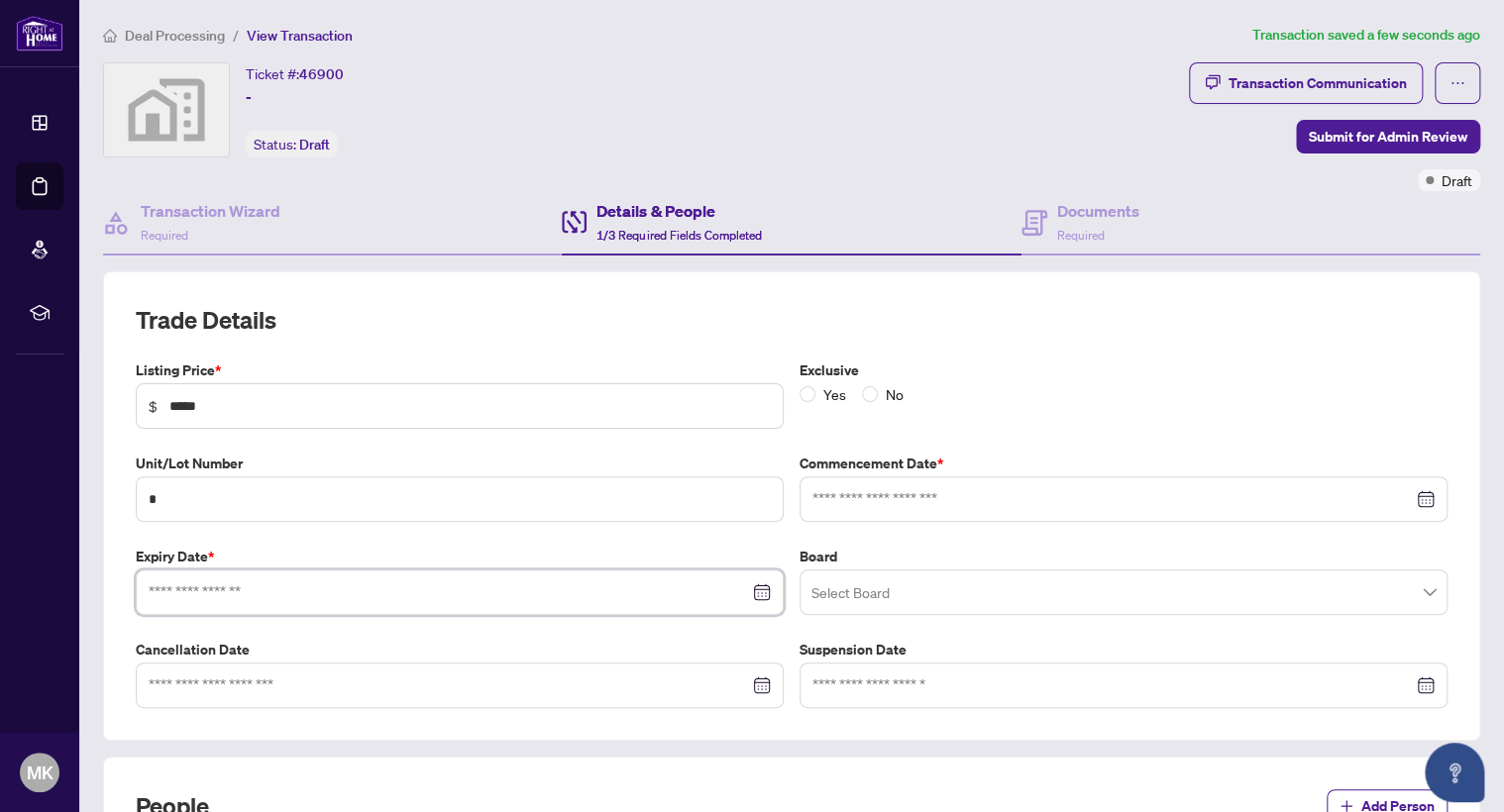 click at bounding box center [449, 592] 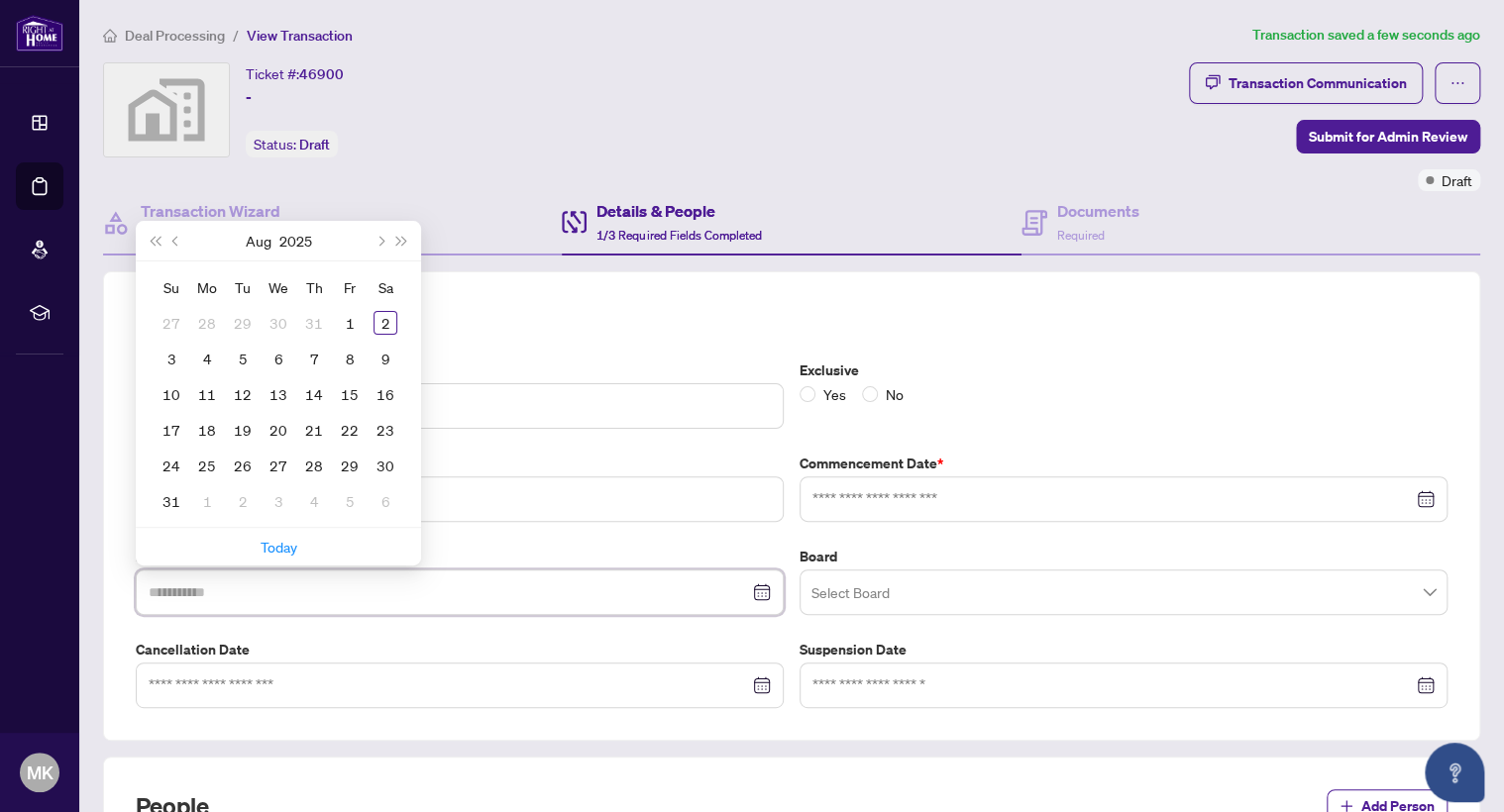 type on "**********" 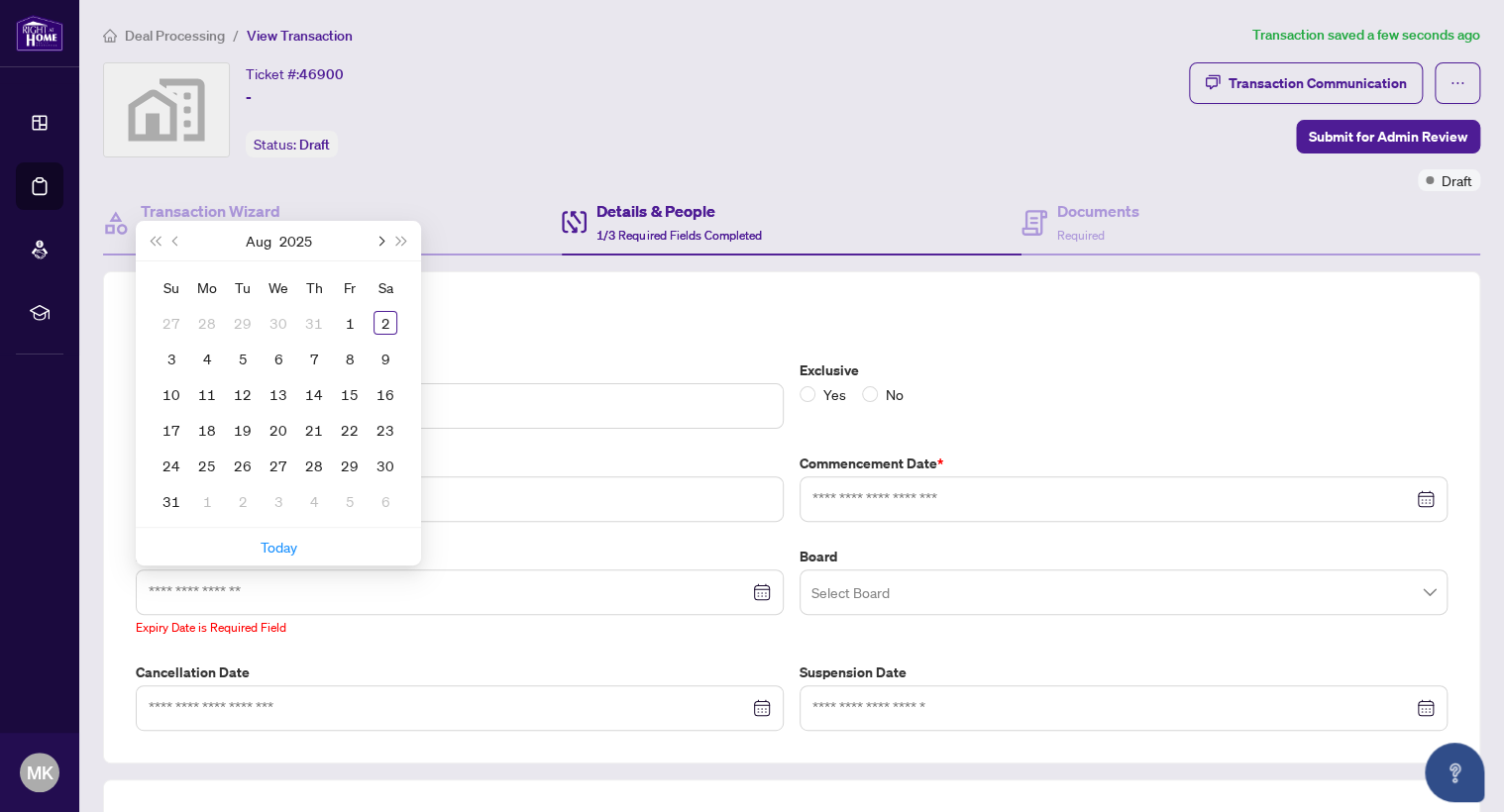 click at bounding box center (379, 241) 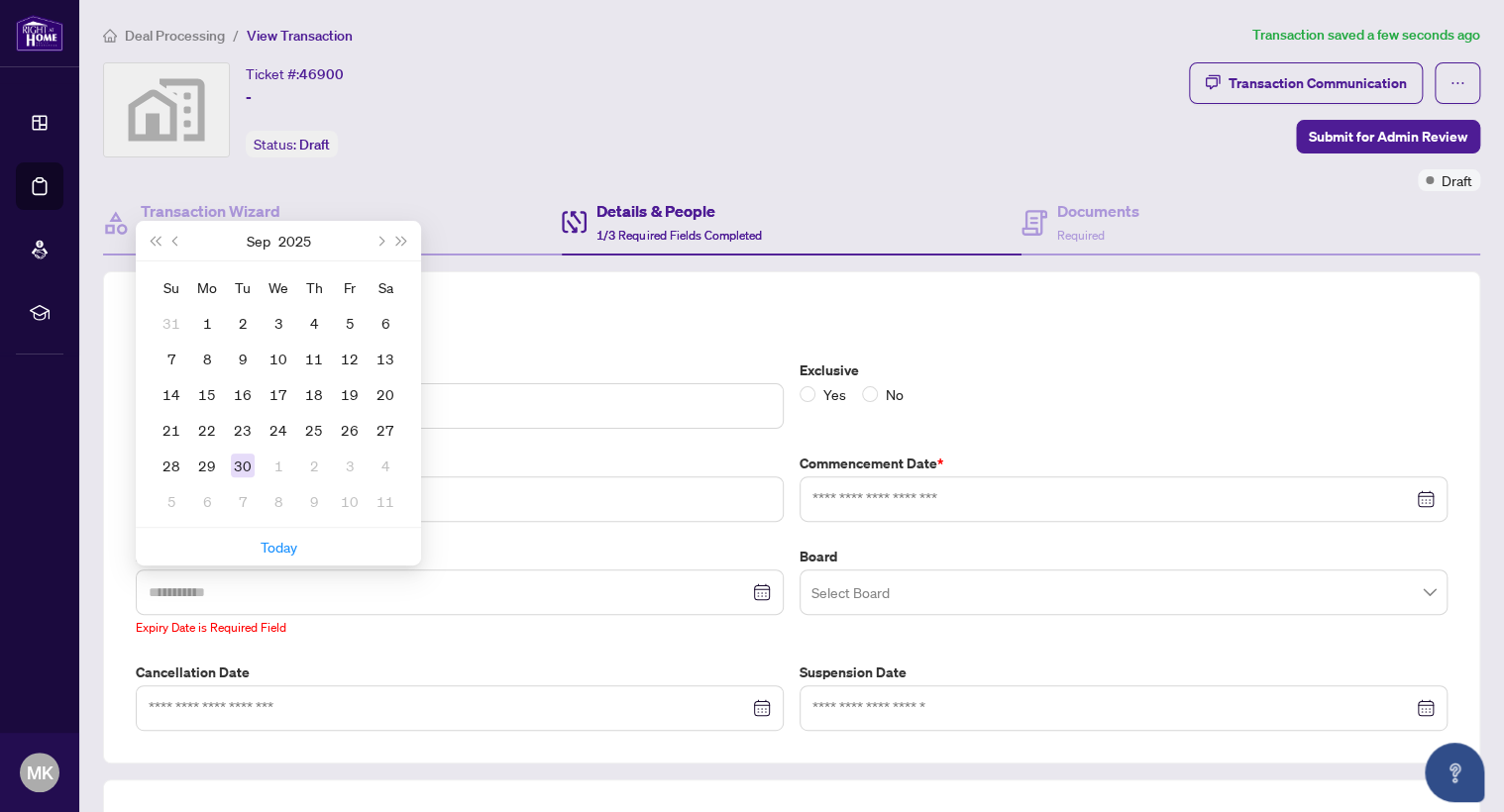 click on "30" at bounding box center (243, 465) 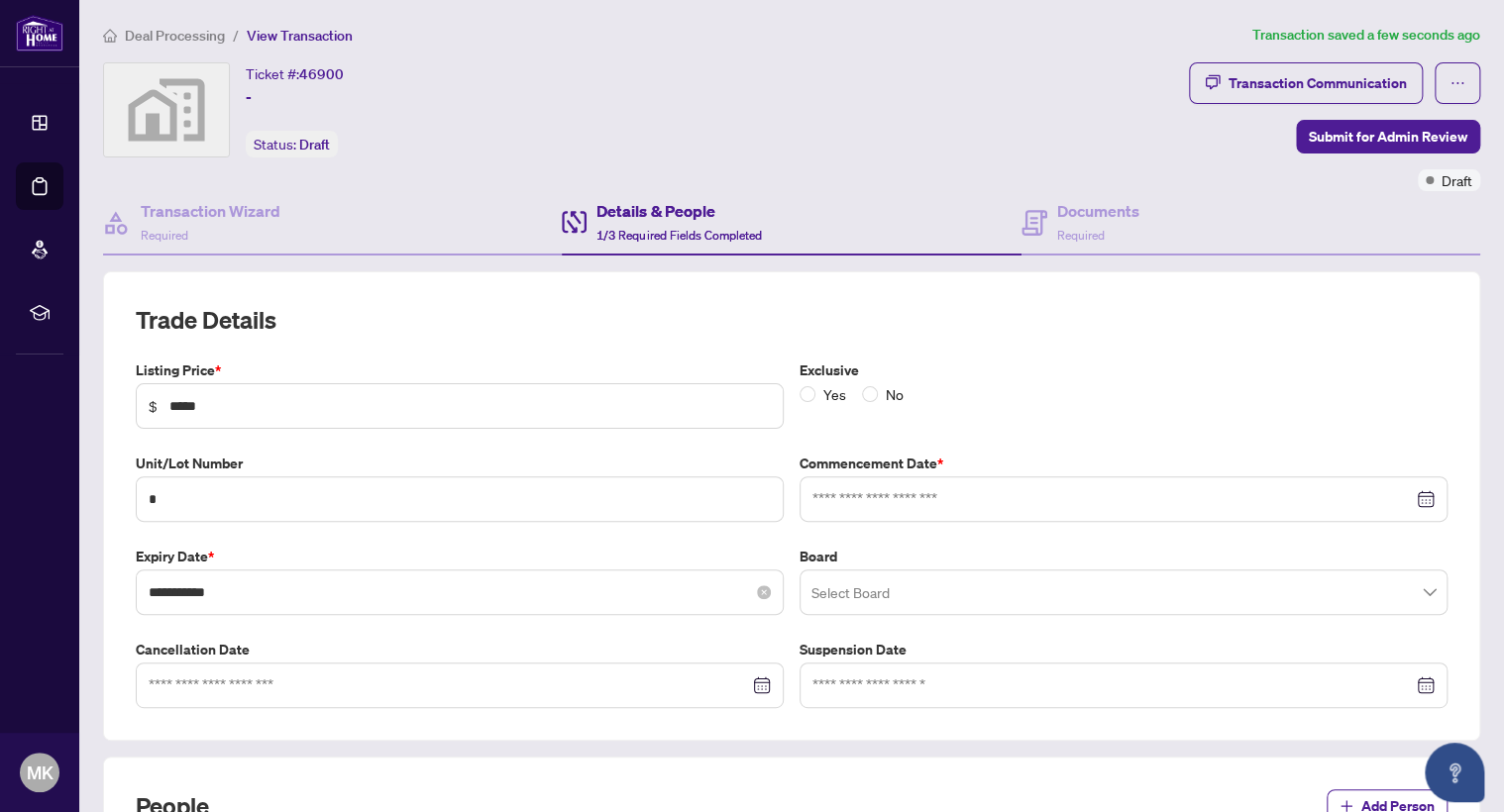 click on "**********" at bounding box center [460, 592] 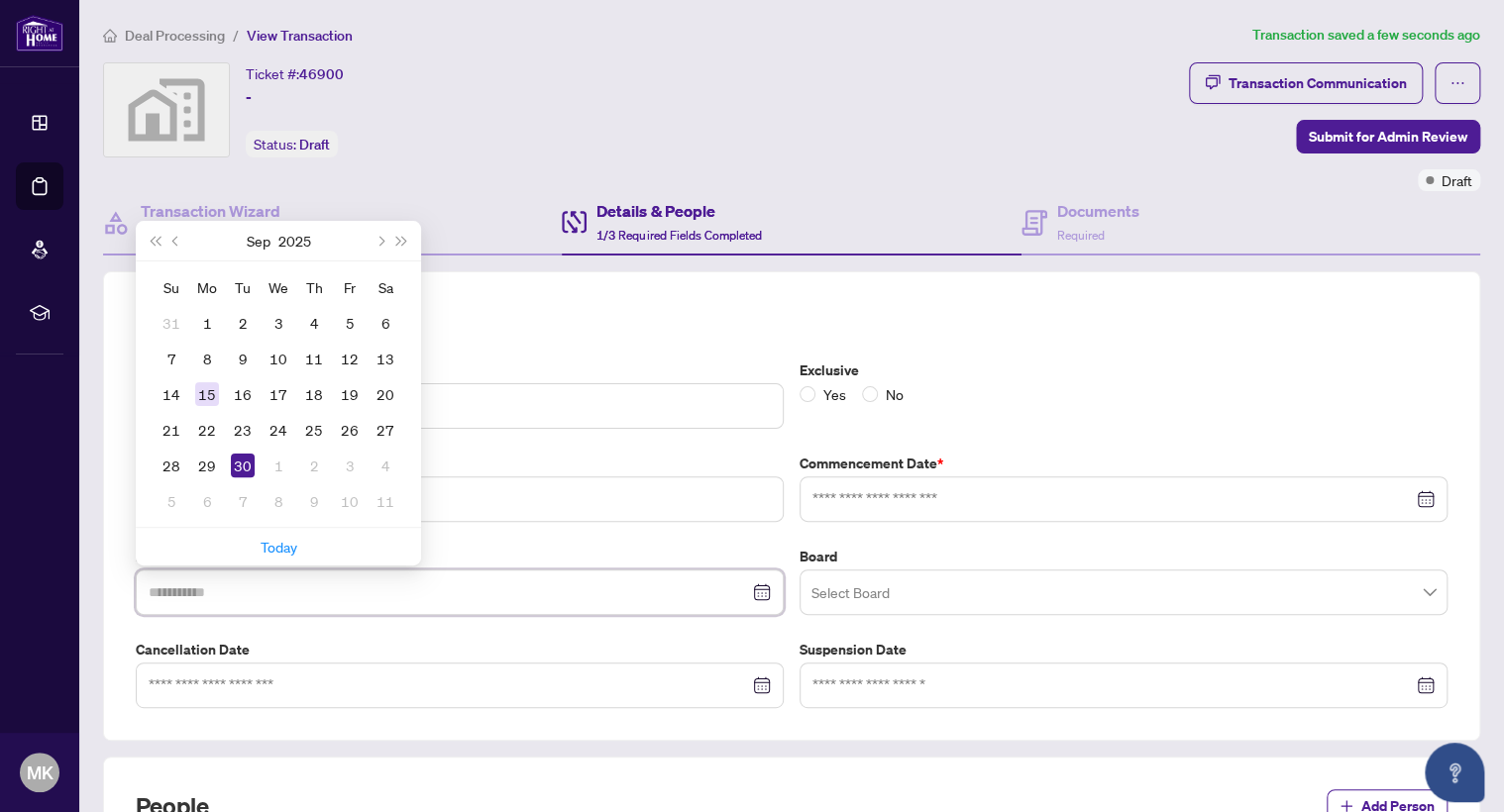 type on "**********" 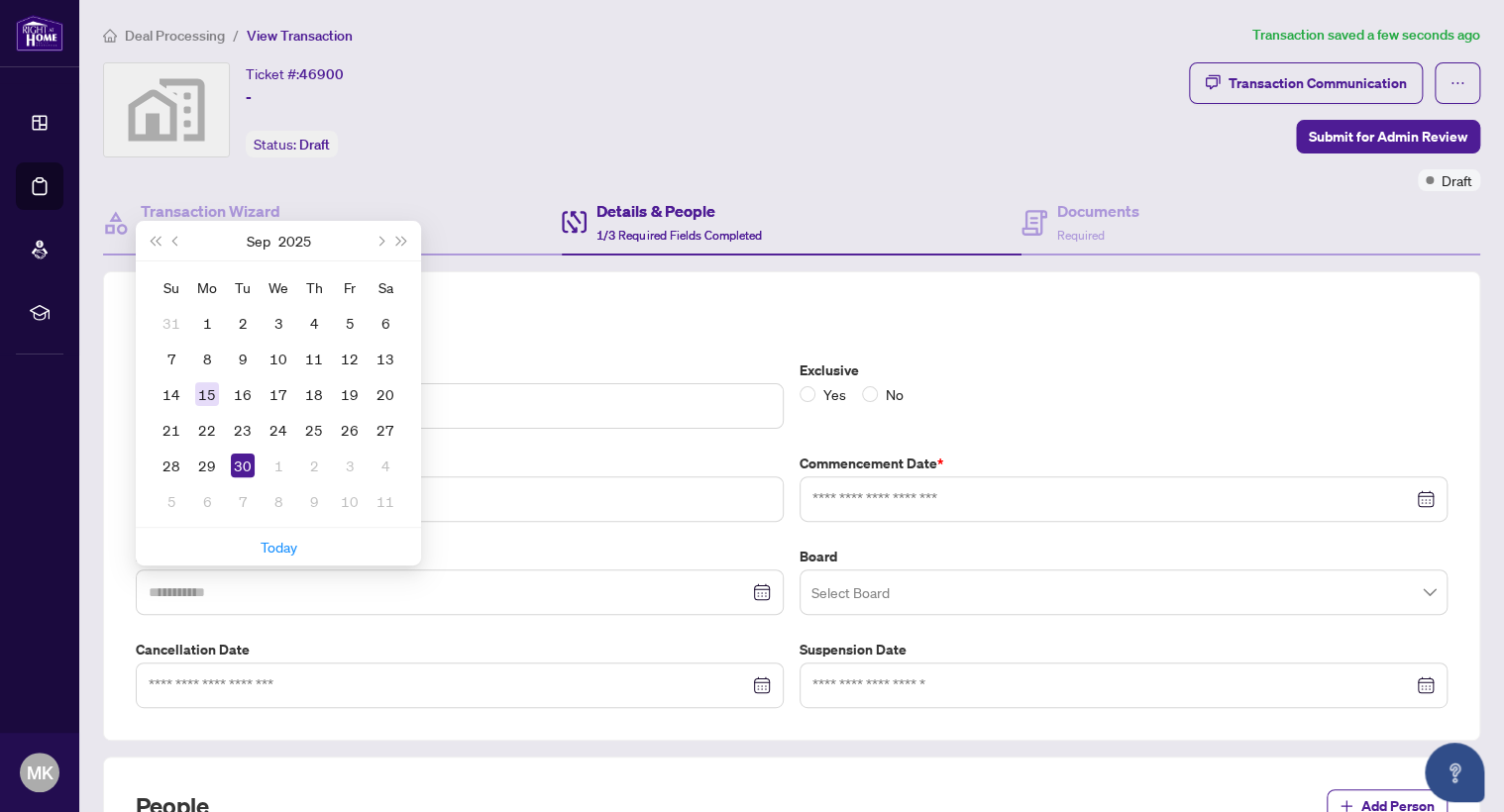click on "15" at bounding box center [207, 394] 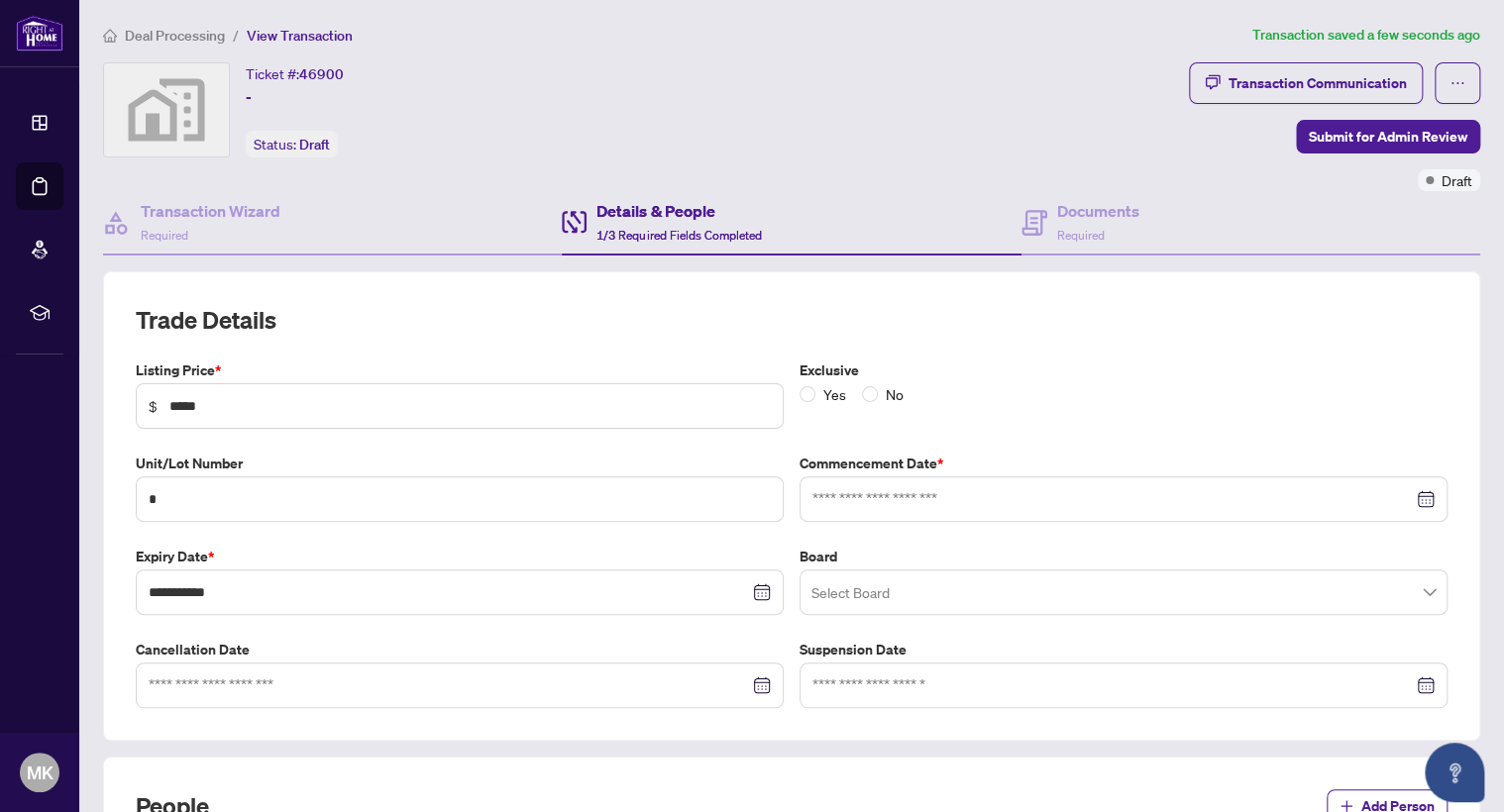 click at bounding box center [1124, 592] 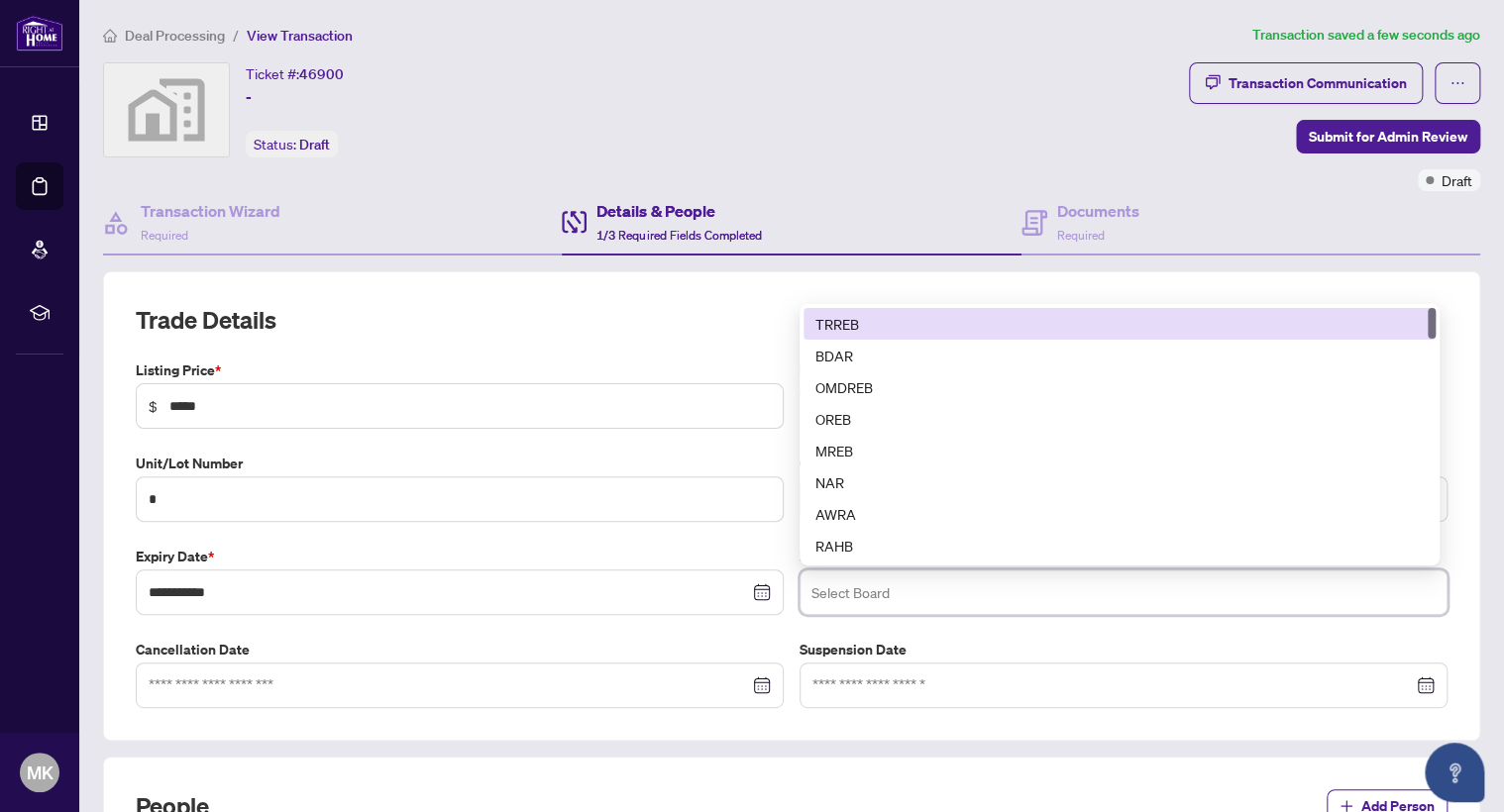 click on "TRREB" at bounding box center (1120, 324) 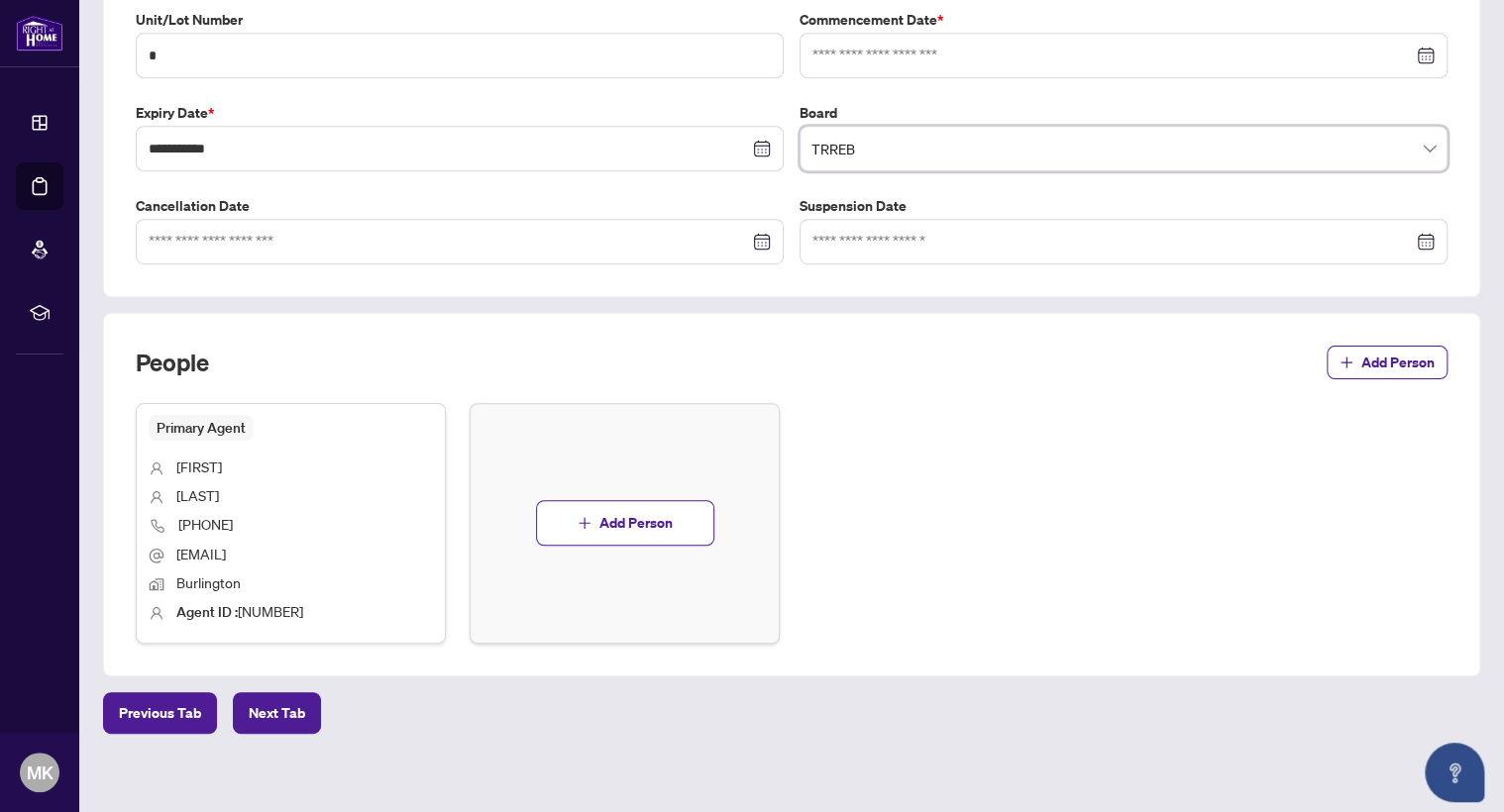 scroll, scrollTop: 451, scrollLeft: 0, axis: vertical 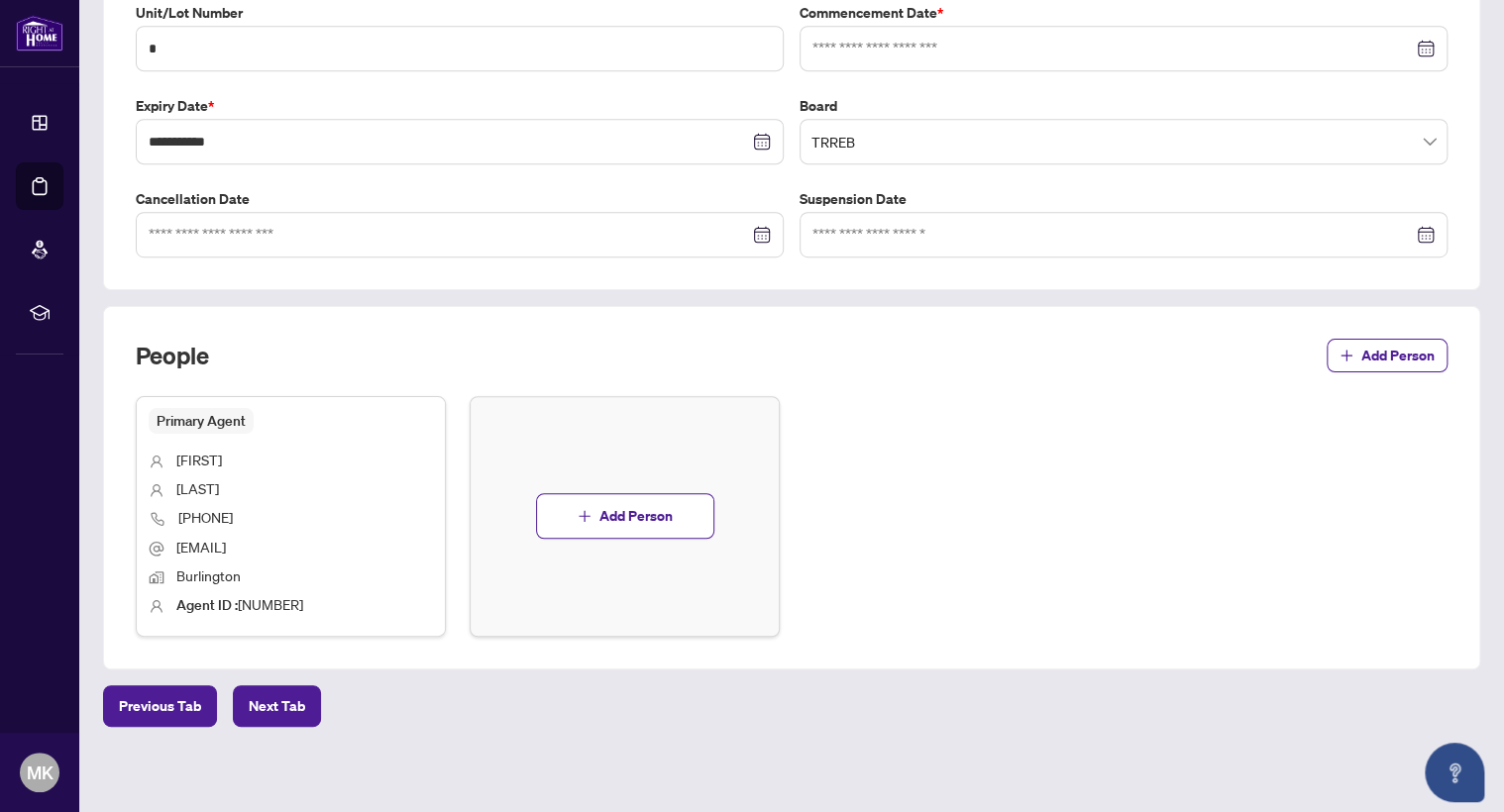 click on "Previous Tab Next Tab" at bounding box center [792, 706] 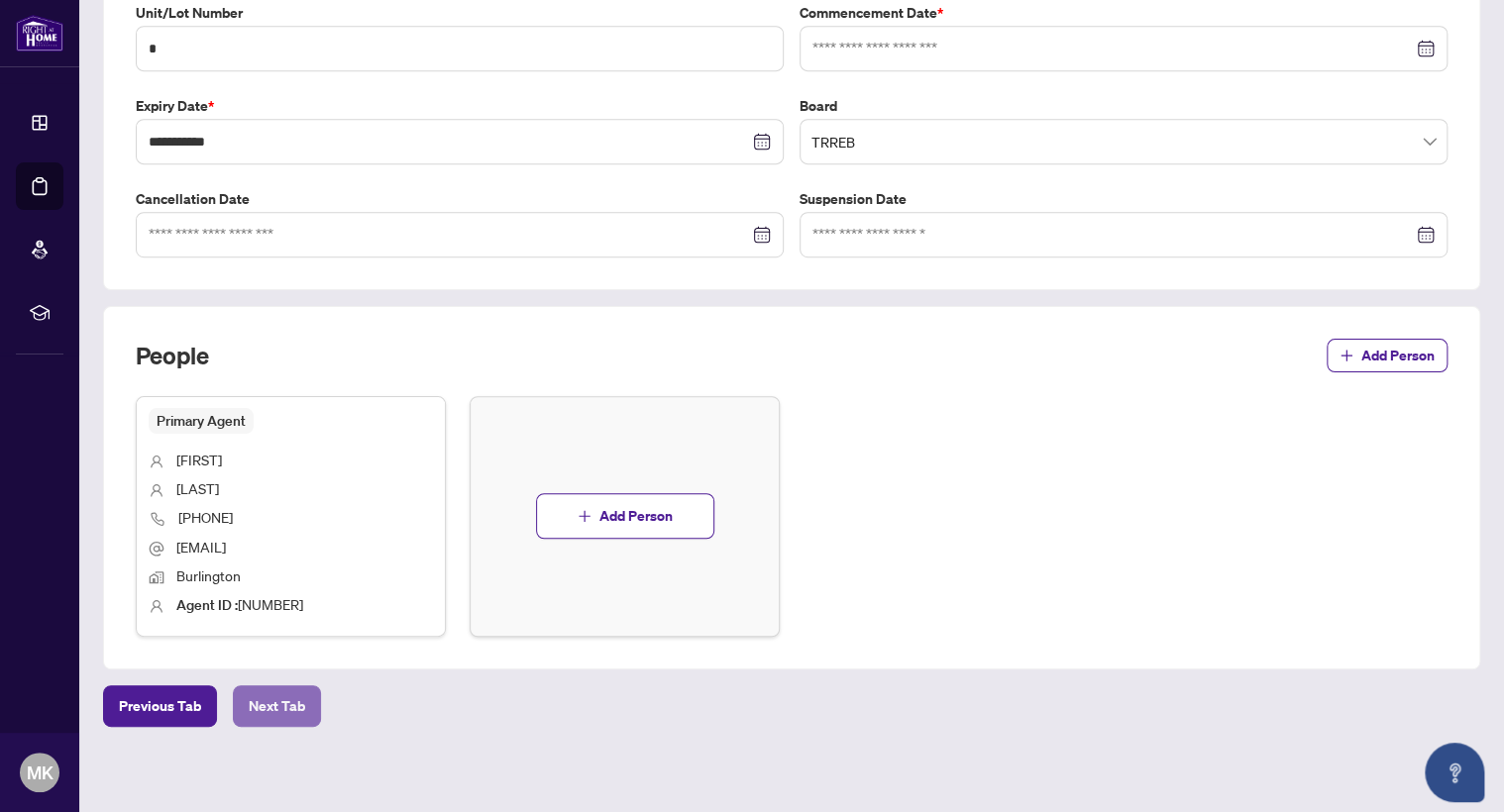 click on "Next Tab" at bounding box center (276, 706) 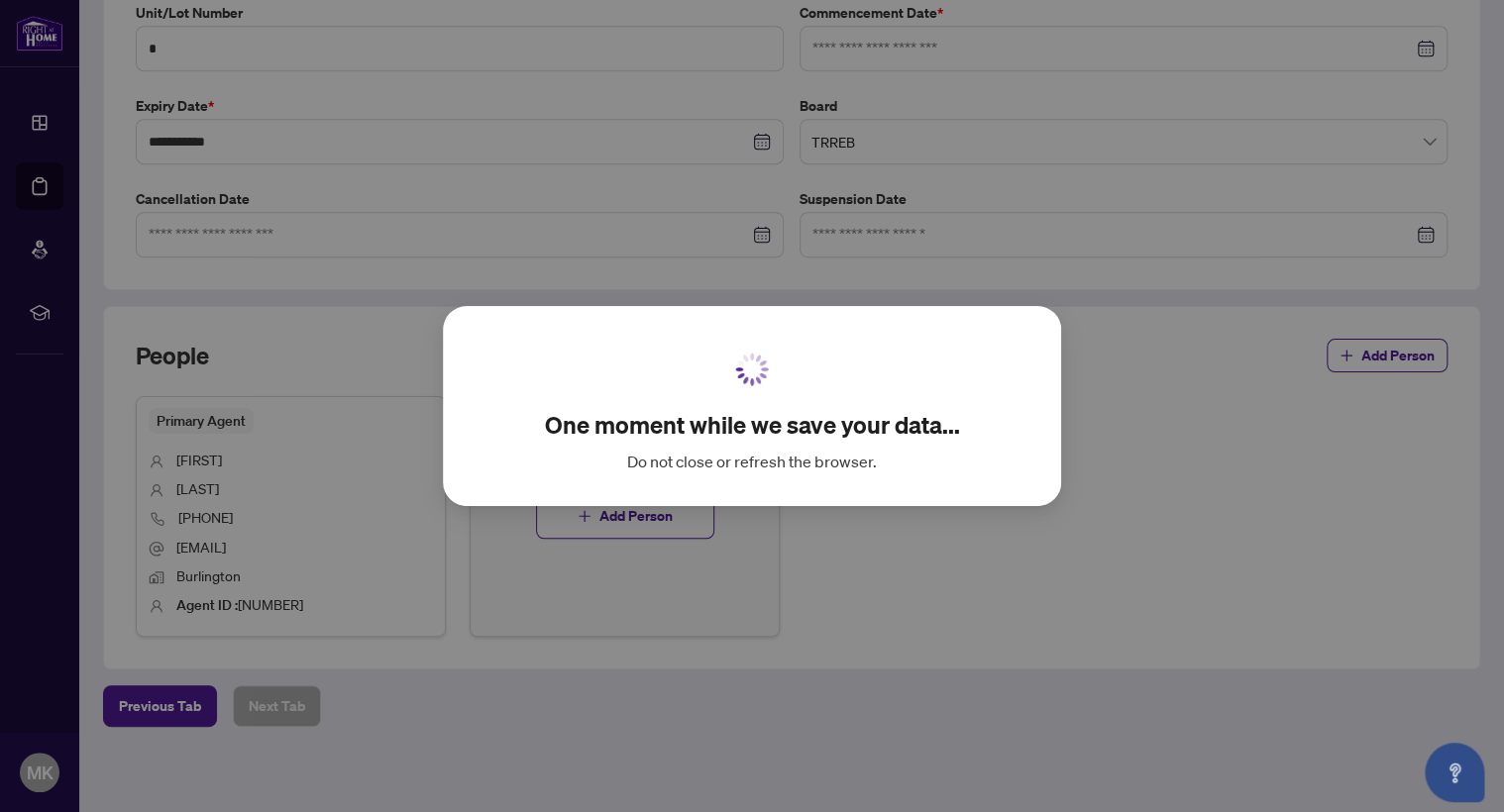 scroll, scrollTop: 51, scrollLeft: 0, axis: vertical 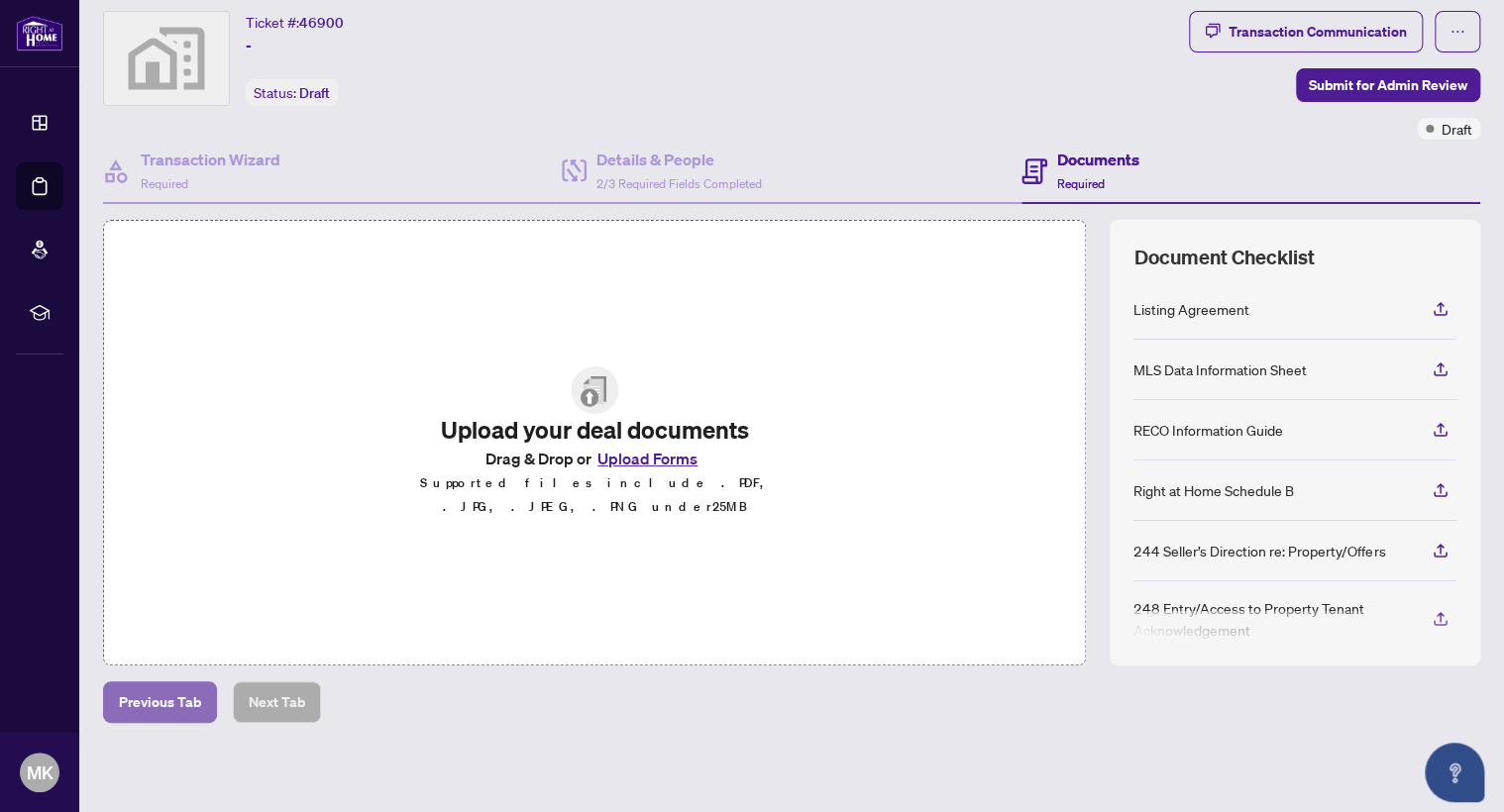 click on "Previous Tab" at bounding box center [160, 702] 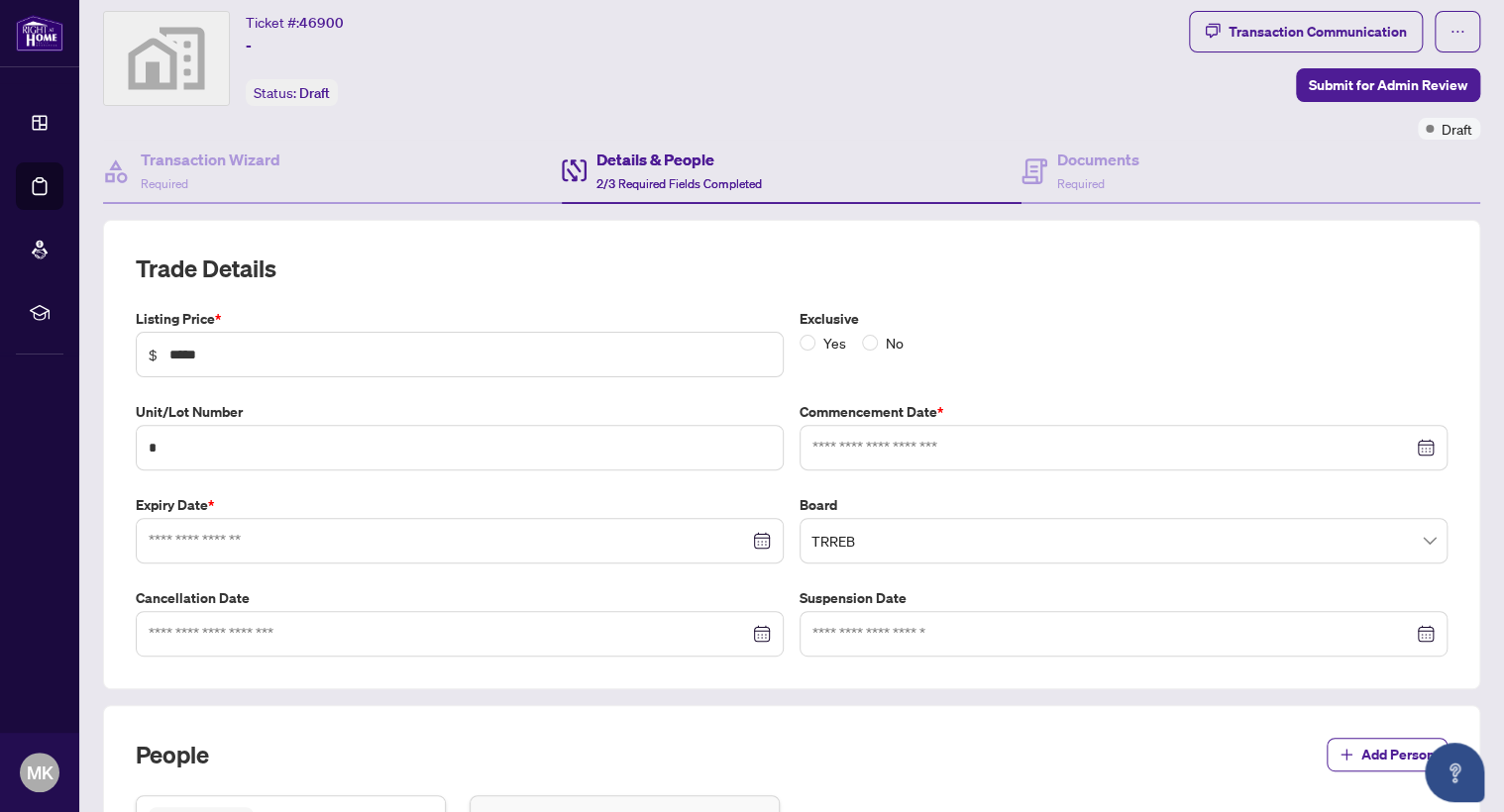 type on "**********" 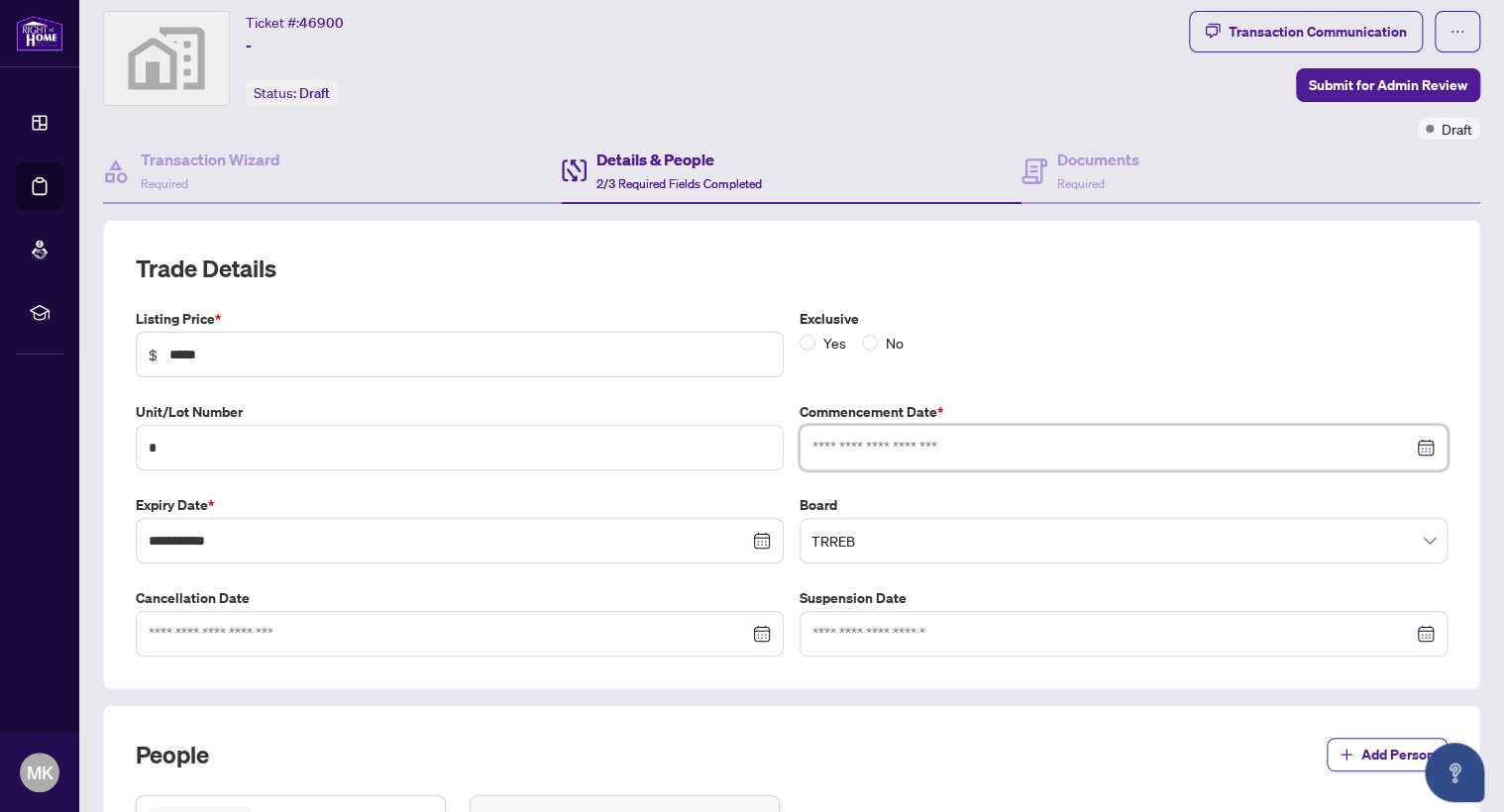 click at bounding box center [1113, 448] 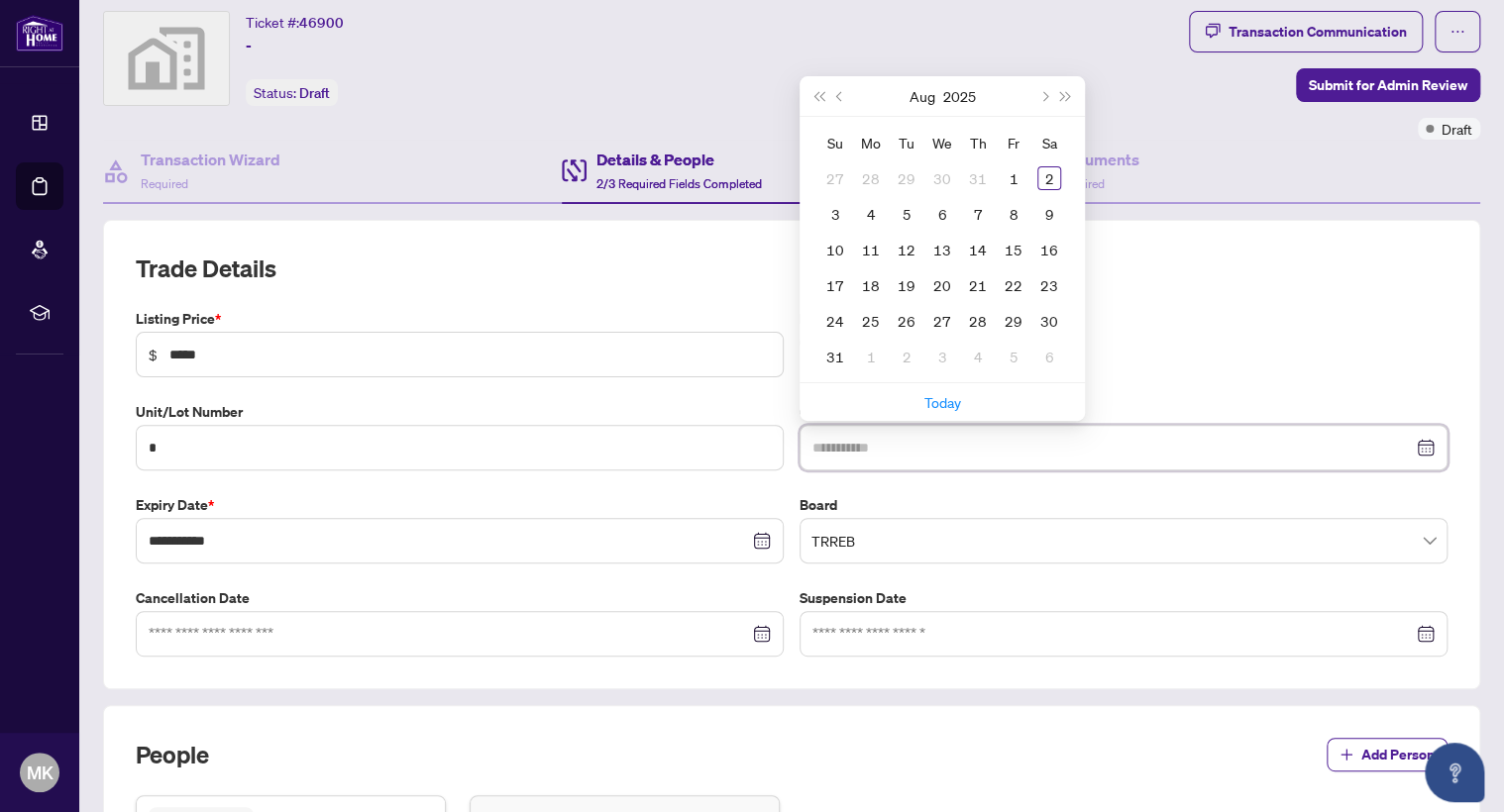 type on "**********" 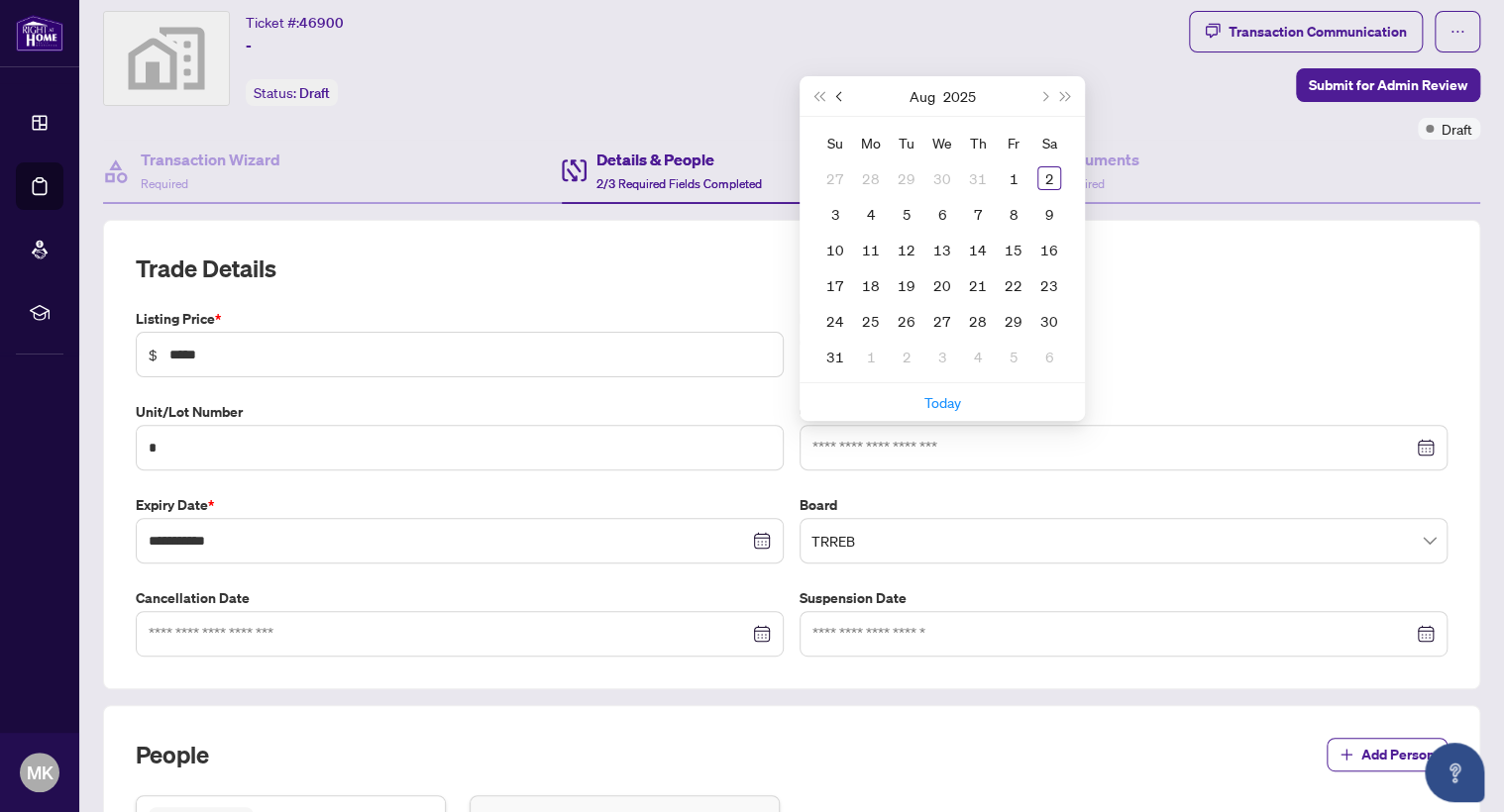 click at bounding box center (841, 96) 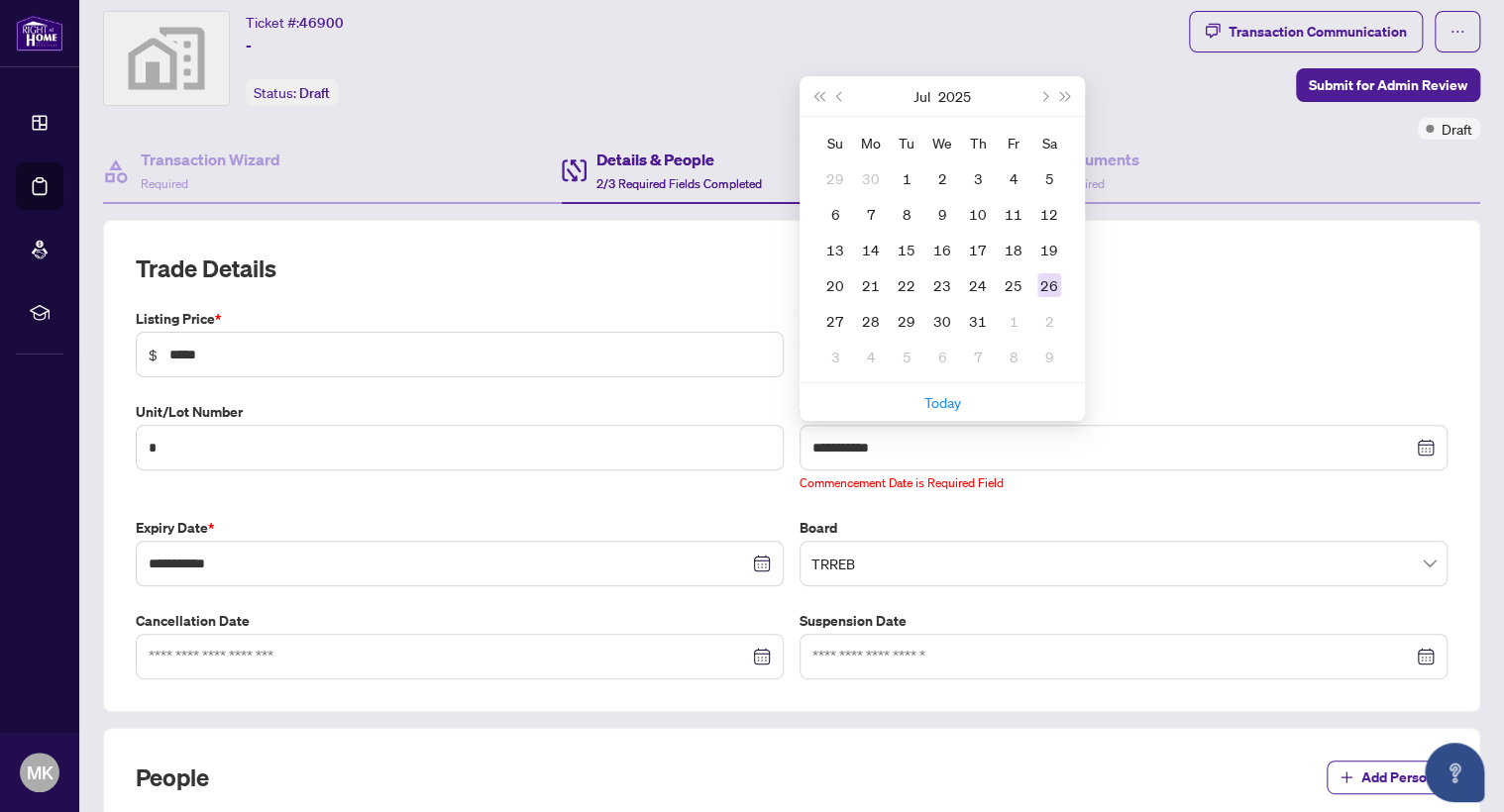 type on "**********" 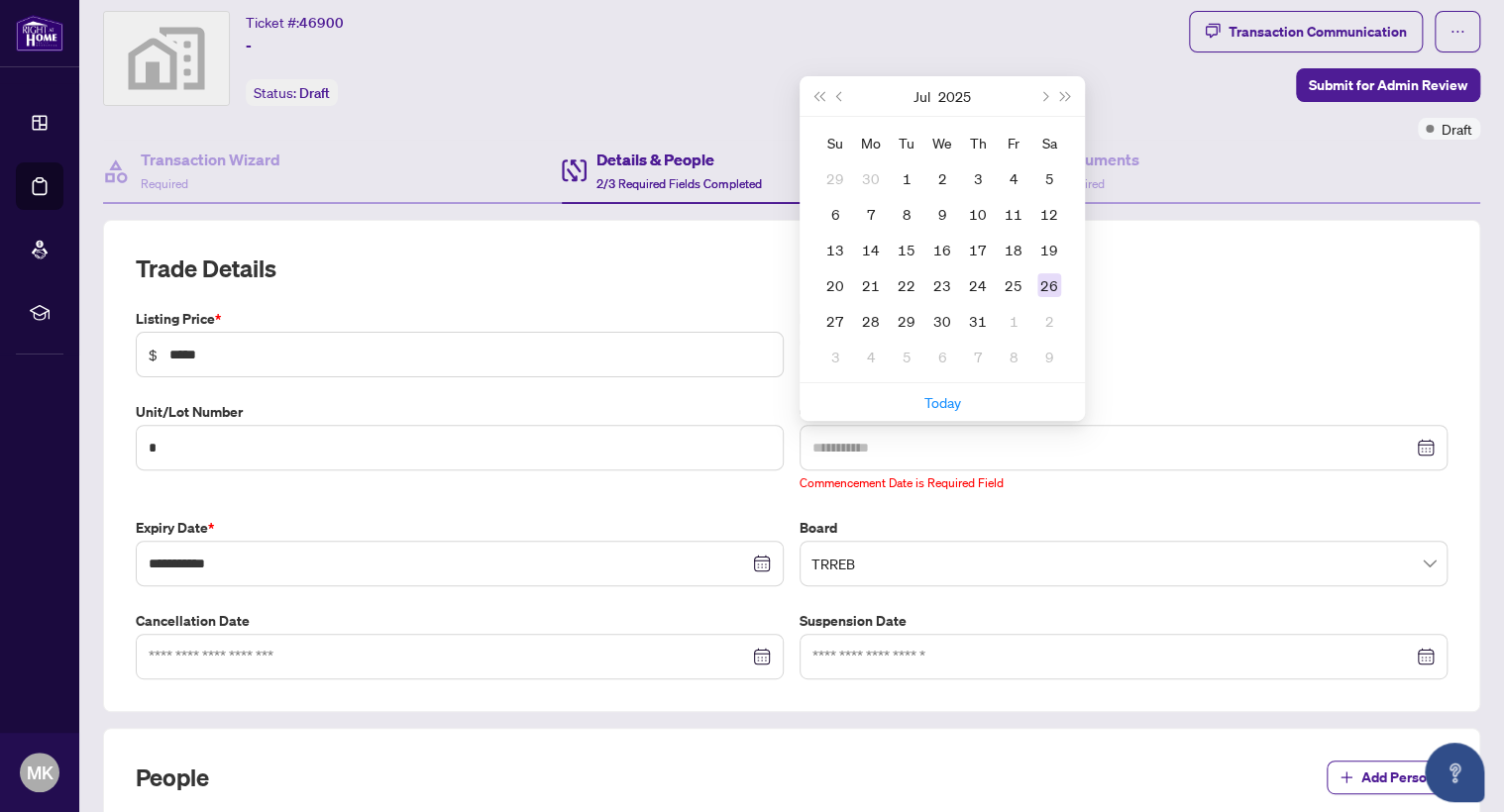 click on "26" at bounding box center [1049, 285] 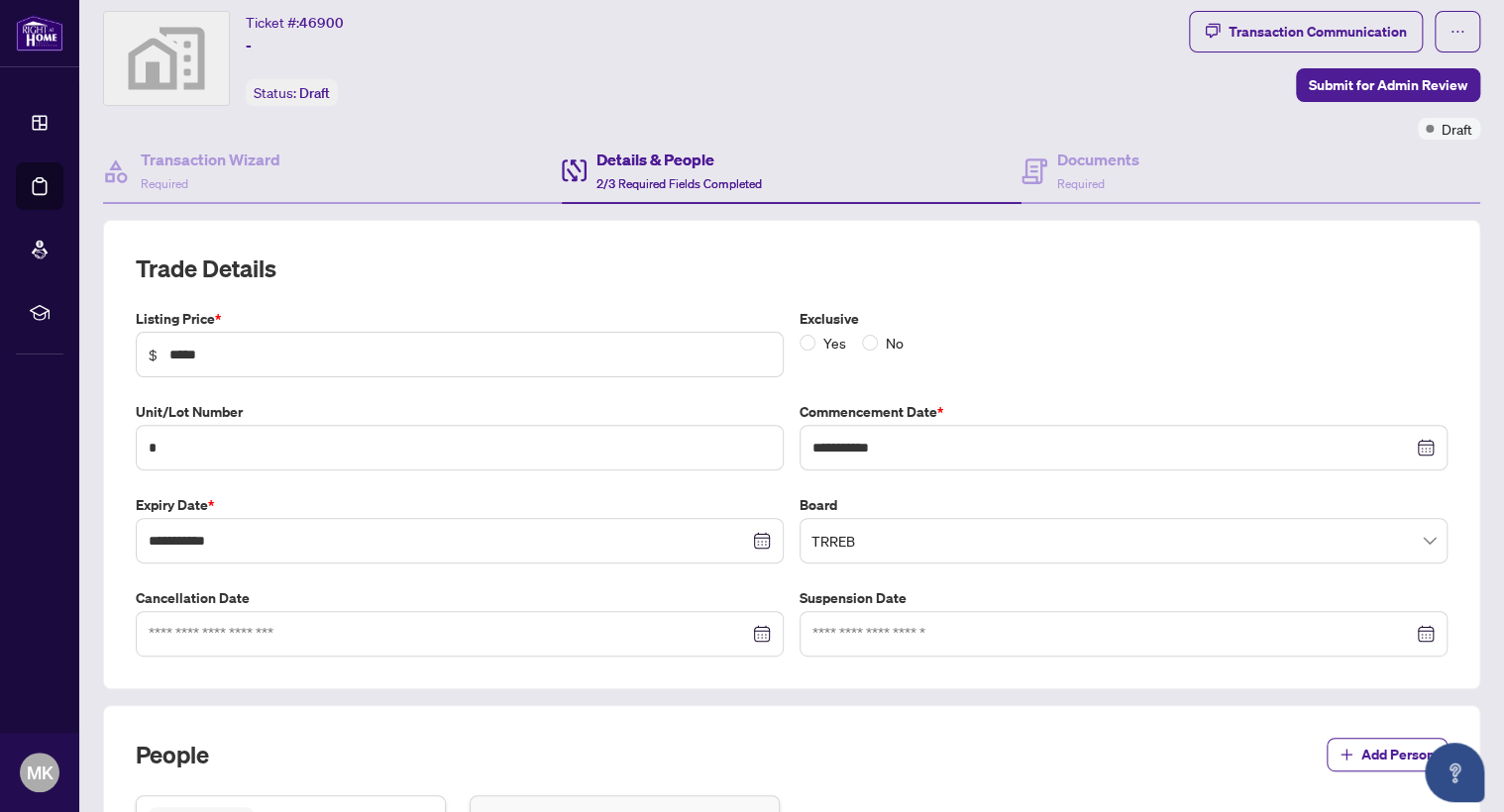 scroll, scrollTop: 51, scrollLeft: 0, axis: vertical 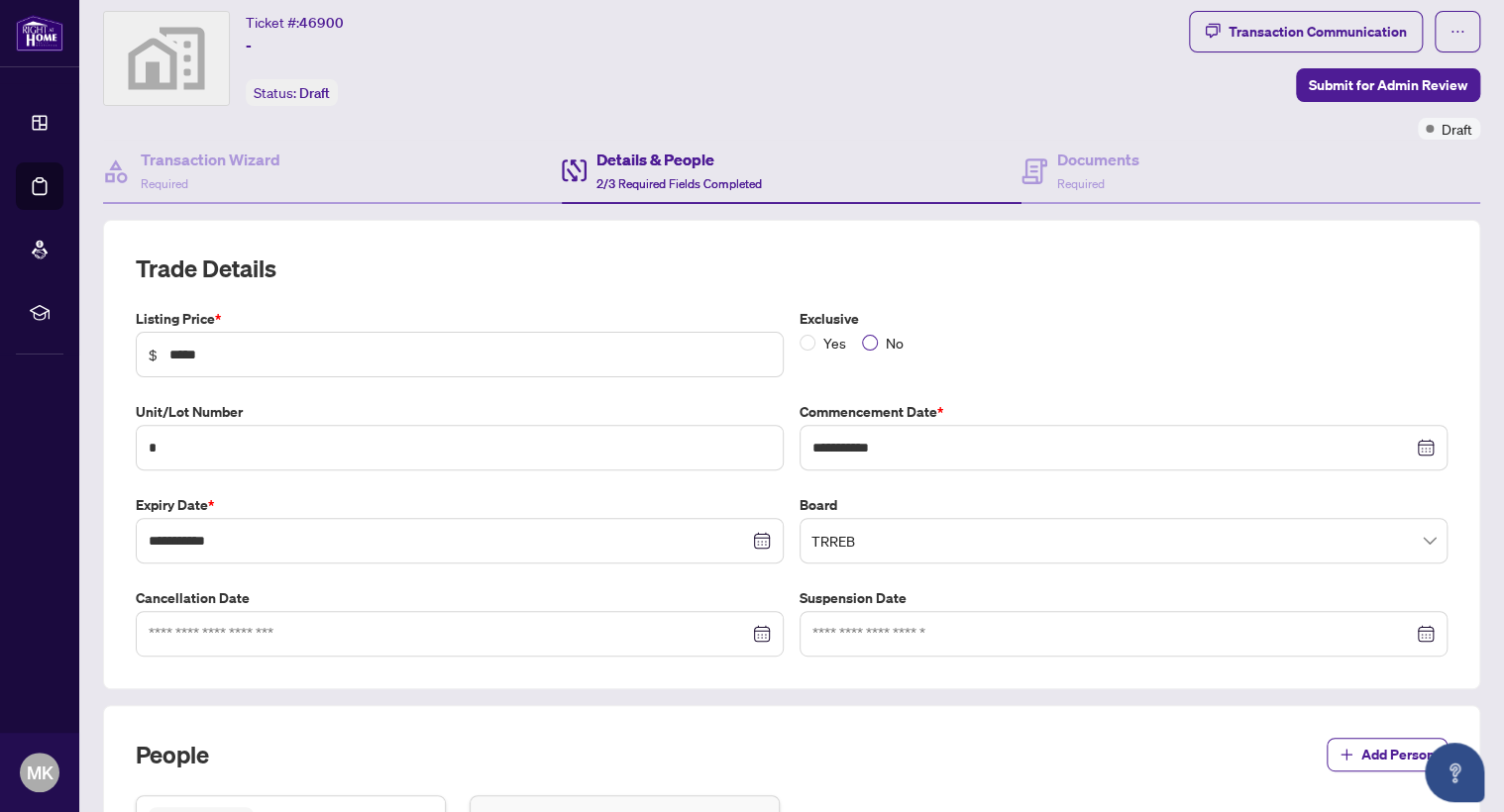 click on "No" at bounding box center (895, 343) 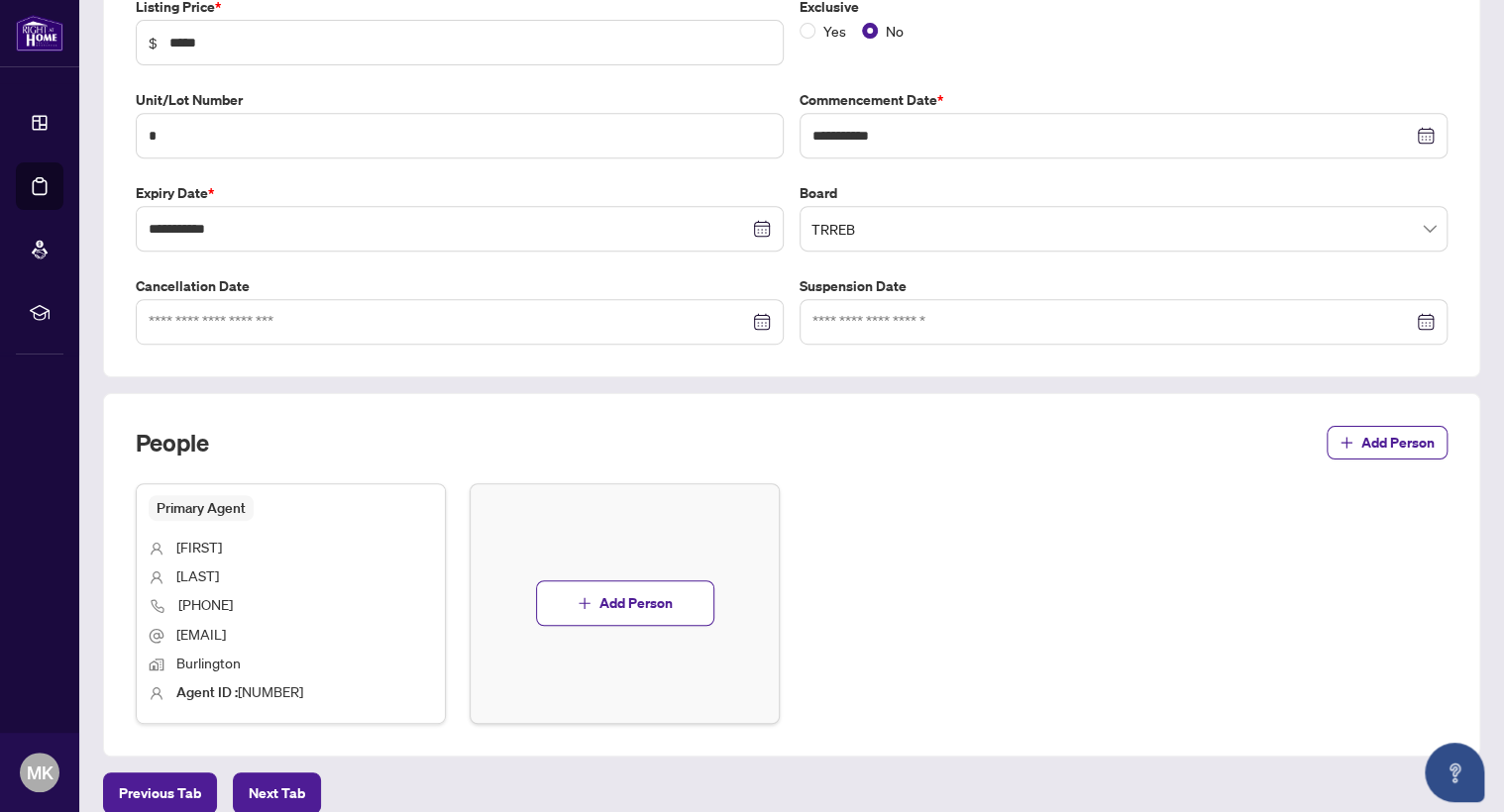 scroll, scrollTop: 427, scrollLeft: 0, axis: vertical 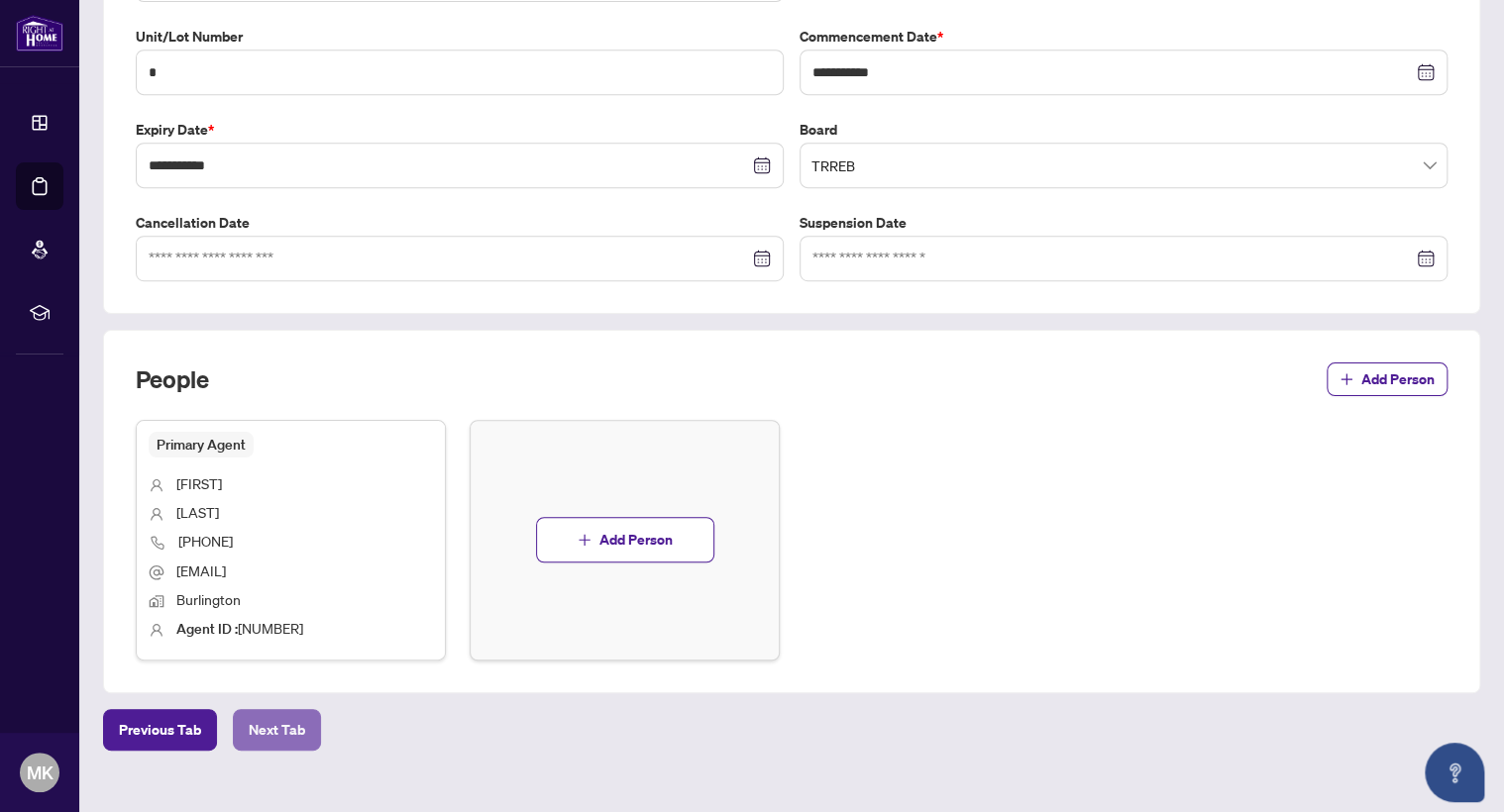 click on "Next Tab" at bounding box center [276, 730] 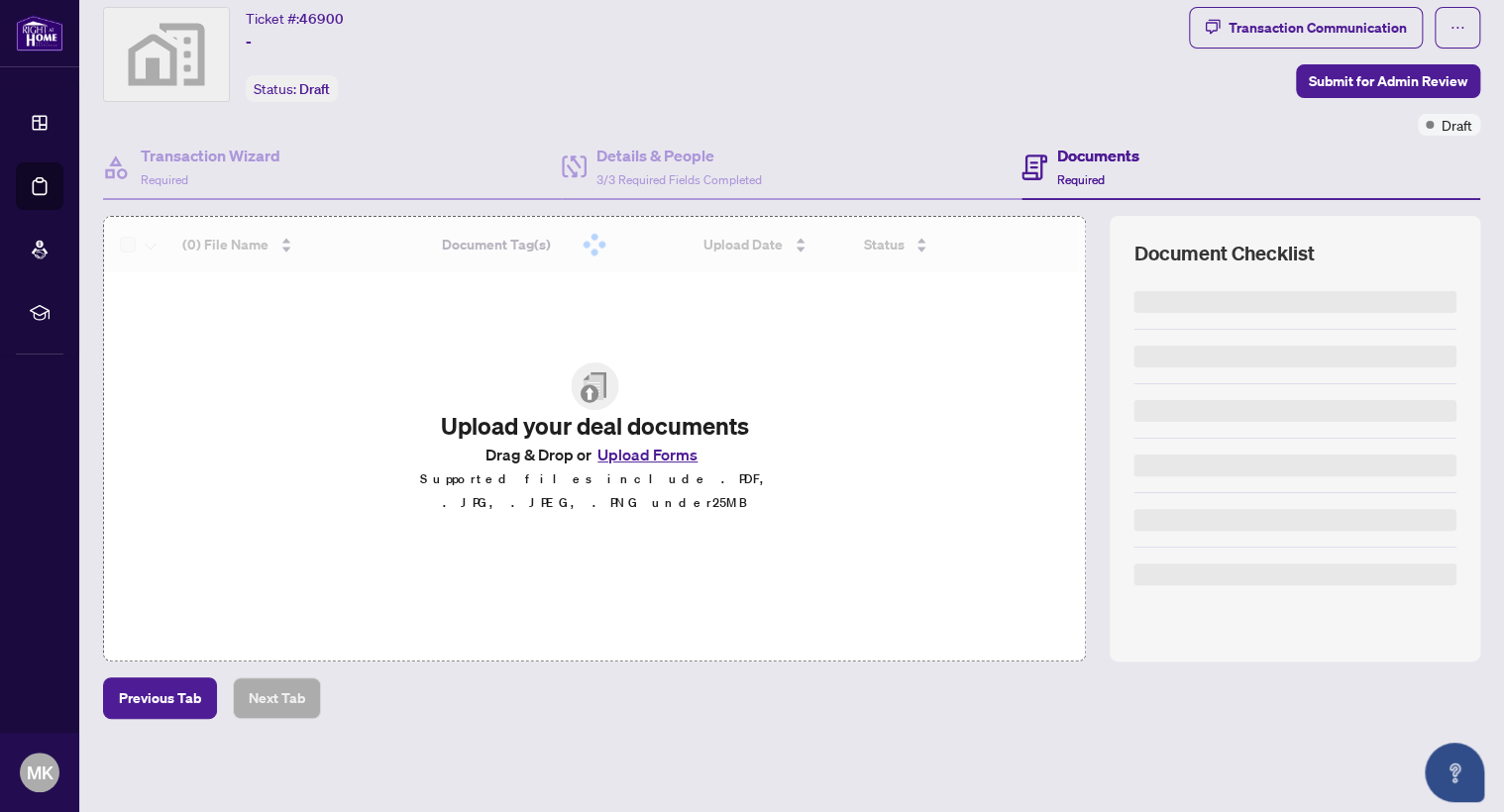 scroll, scrollTop: 51, scrollLeft: 0, axis: vertical 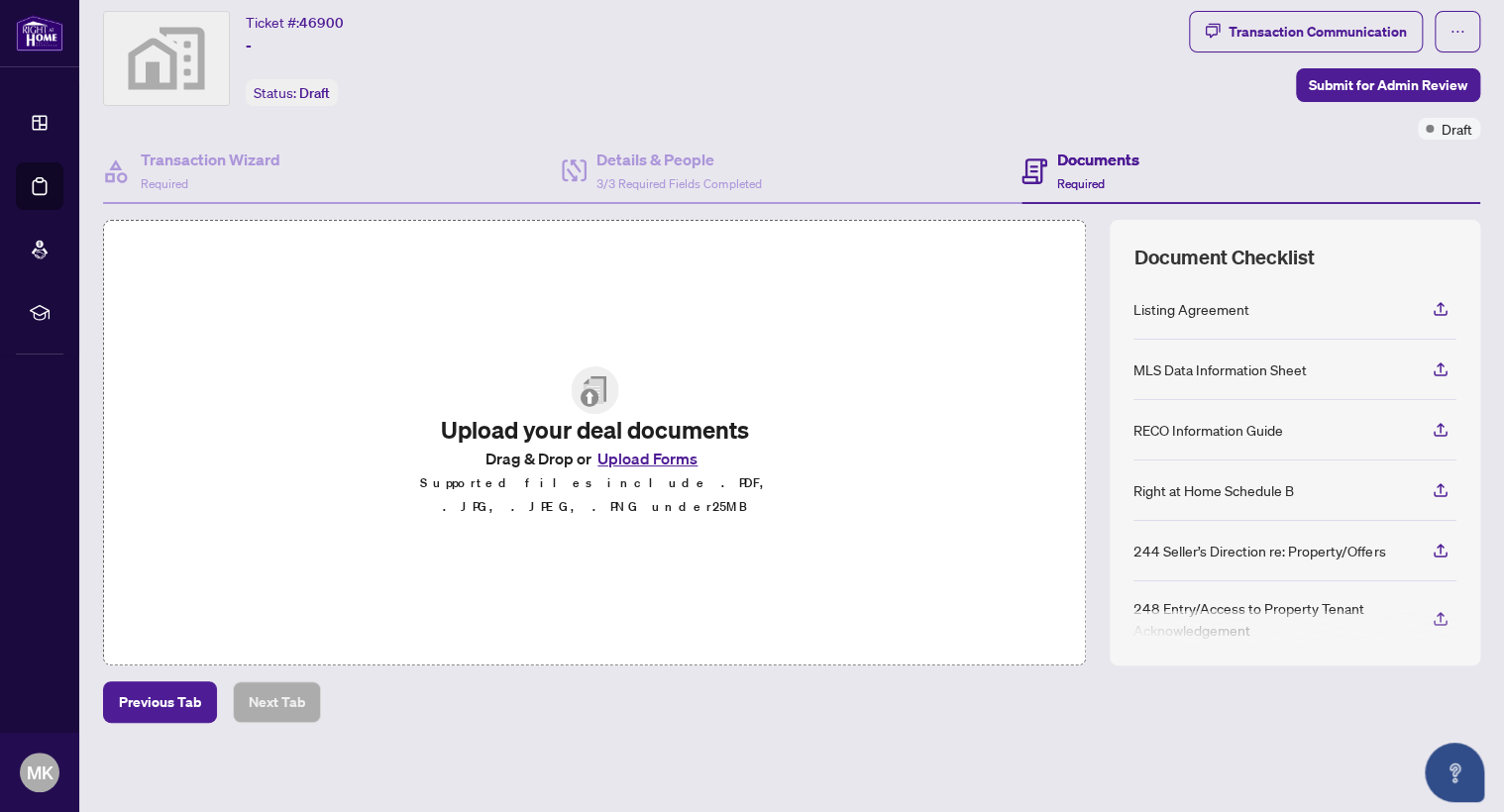 click on "Upload Forms" at bounding box center [647, 458] 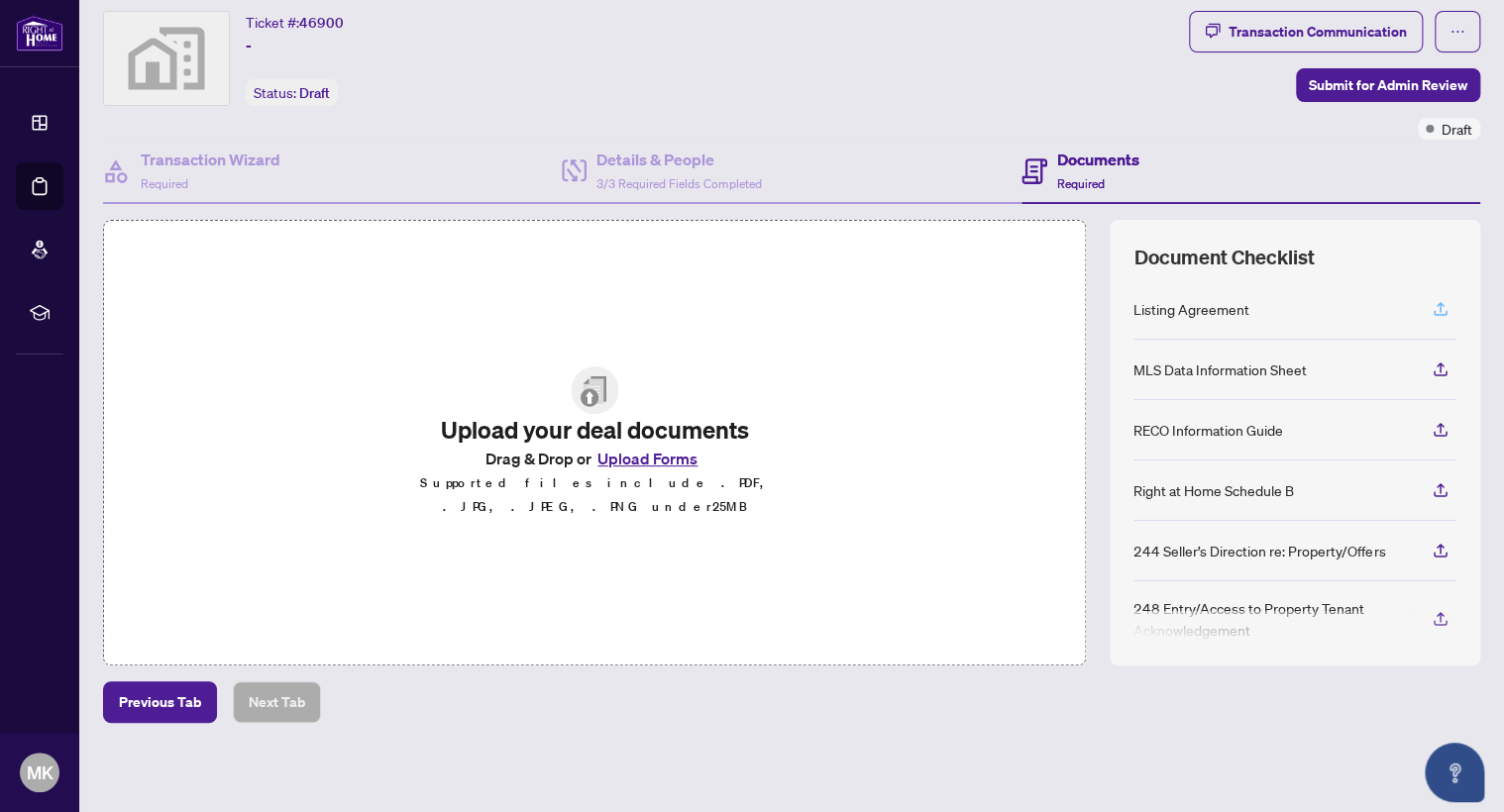 click at bounding box center [1441, 309] 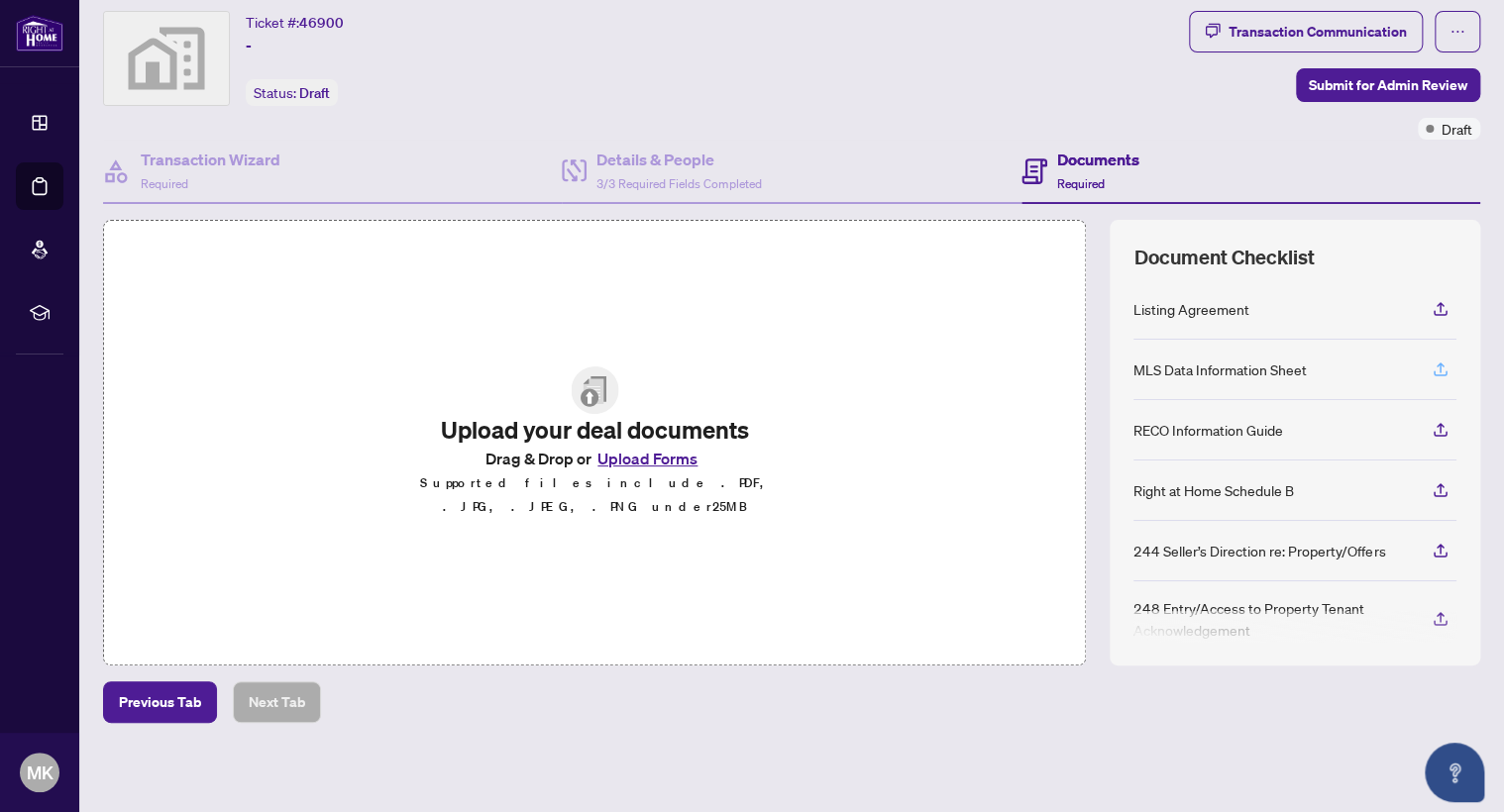 click 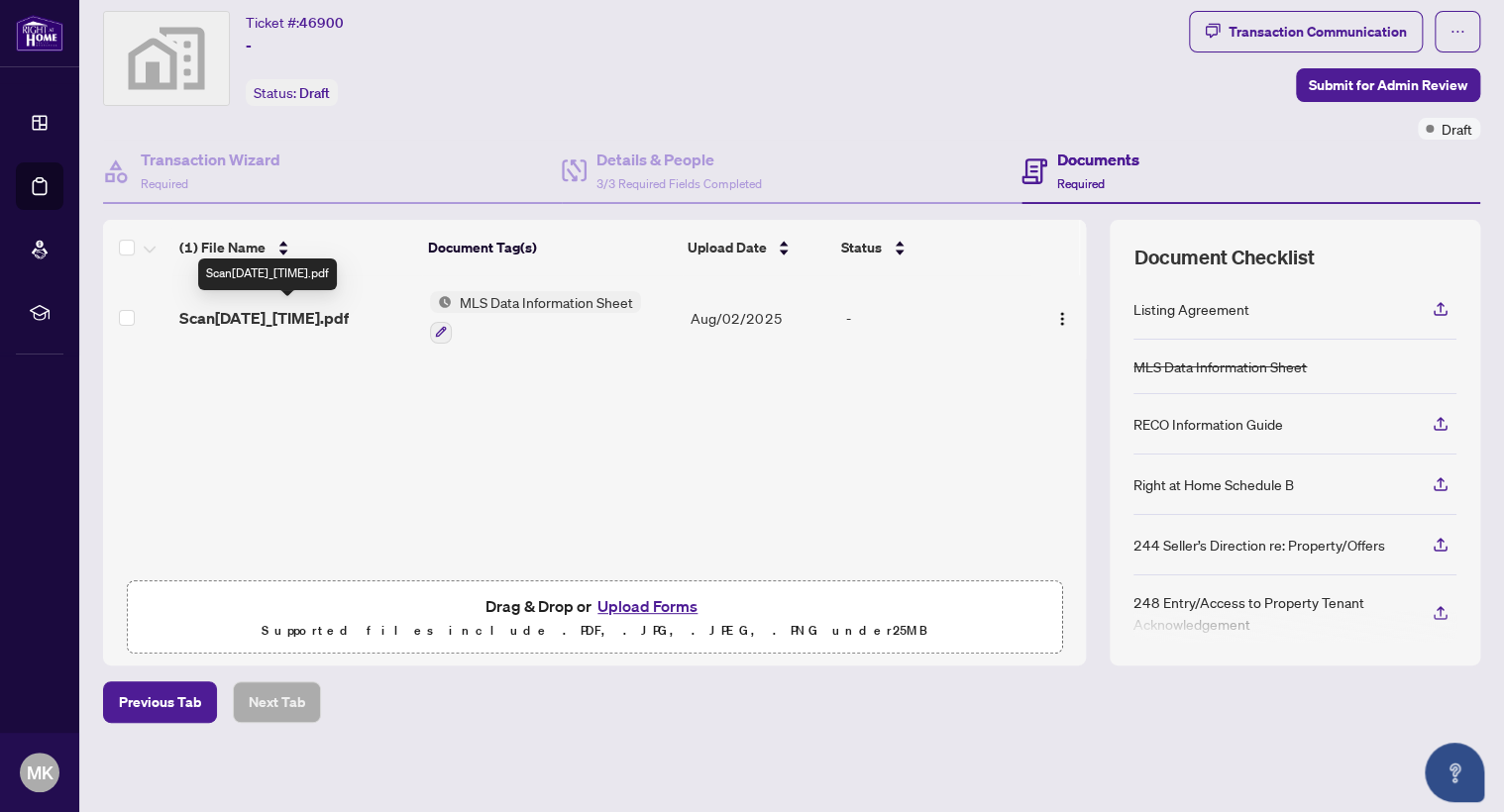 click on "Scan[DATE]_[TIME].pdf" at bounding box center [264, 318] 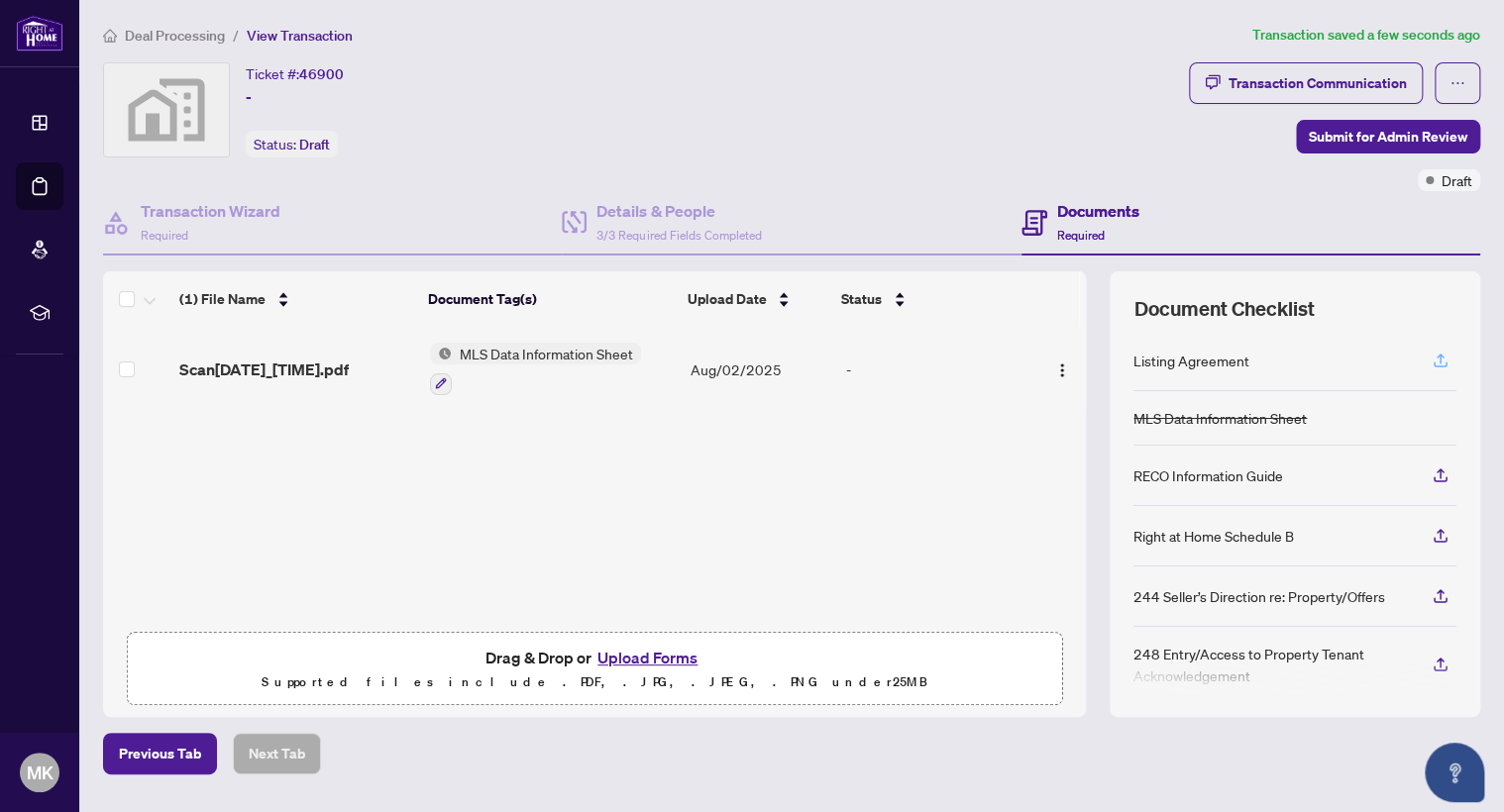 click 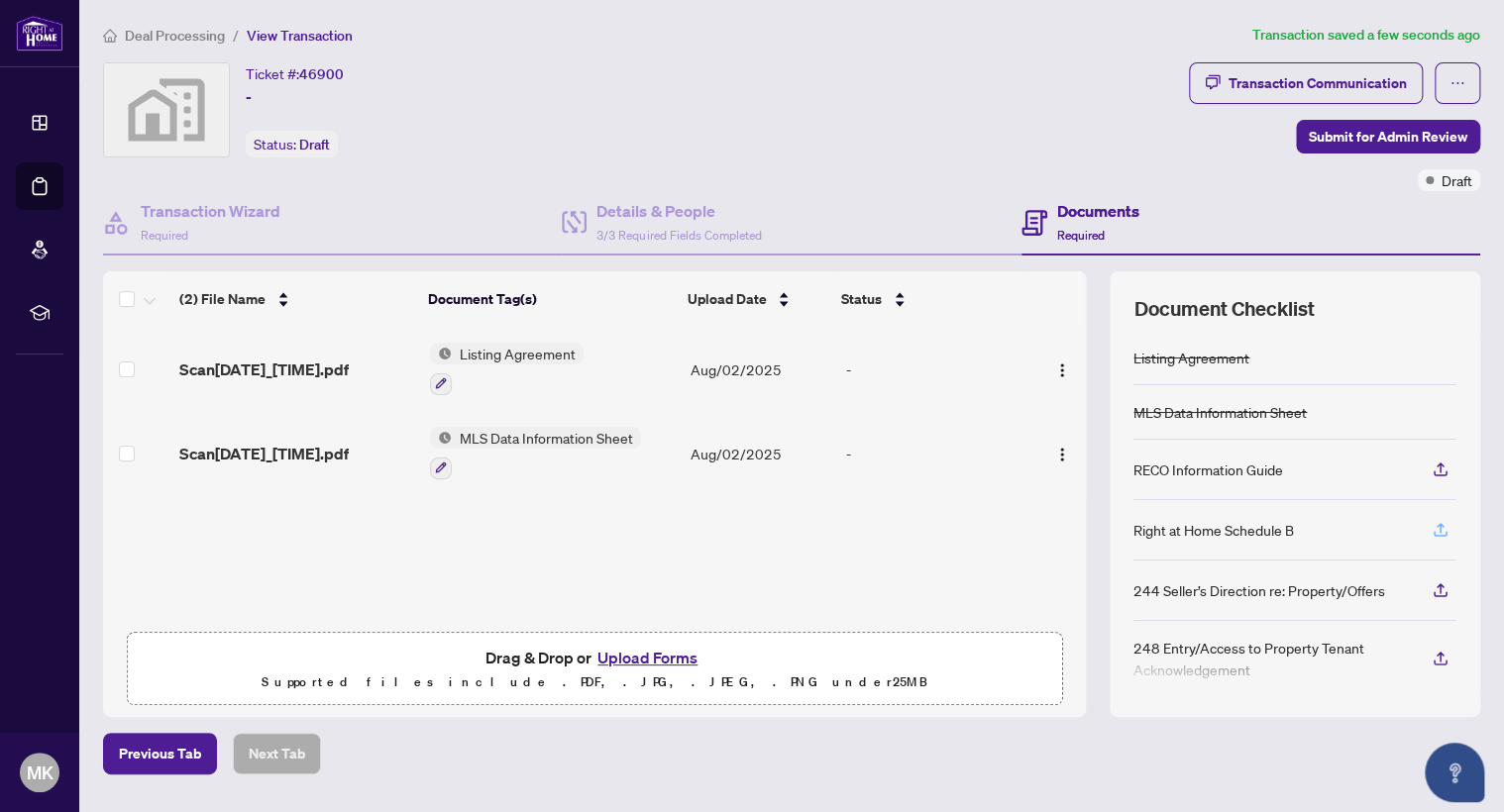 click 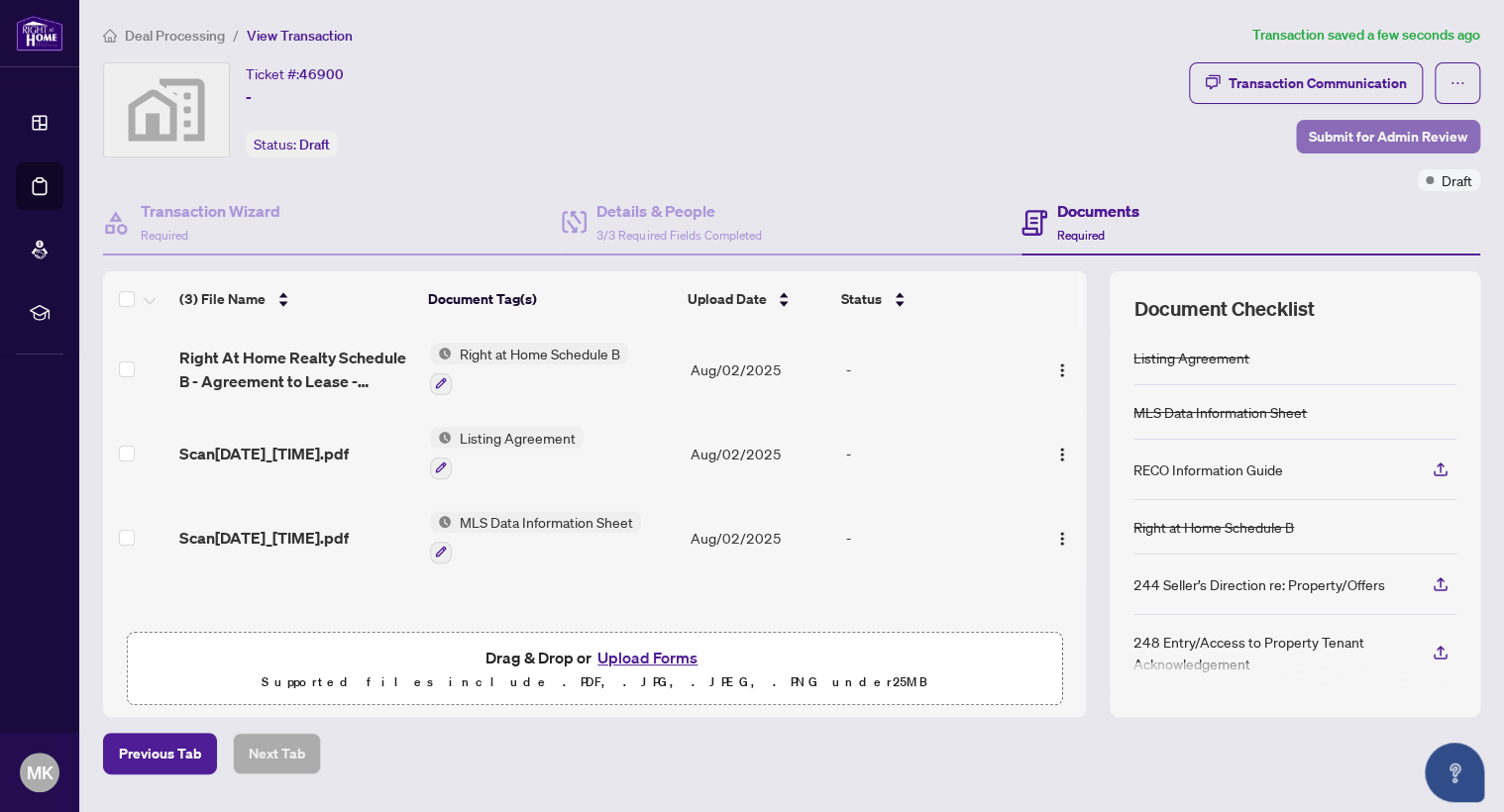 click on "Submit for Admin Review" at bounding box center [1388, 137] 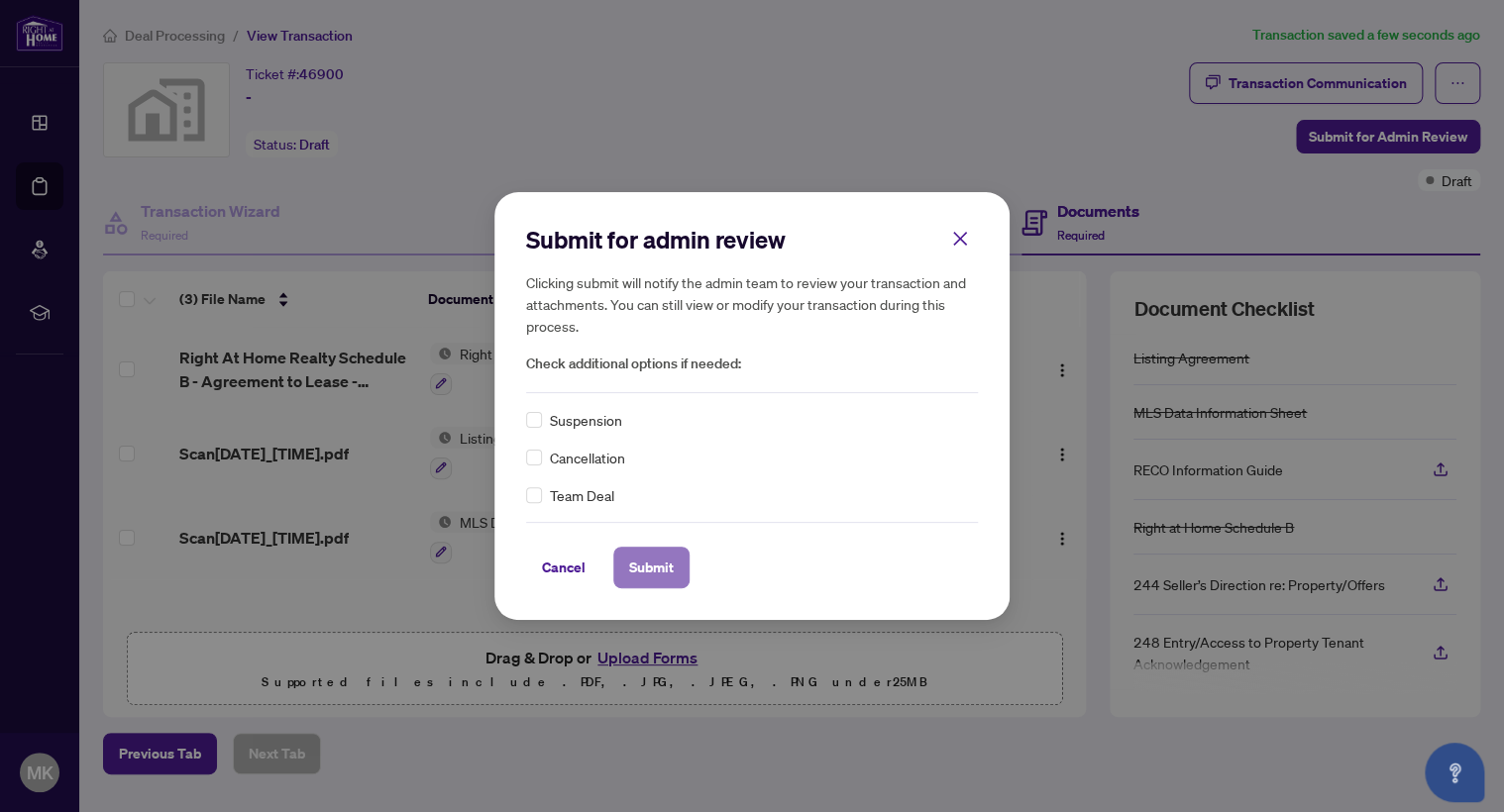 click on "Submit" at bounding box center [651, 567] 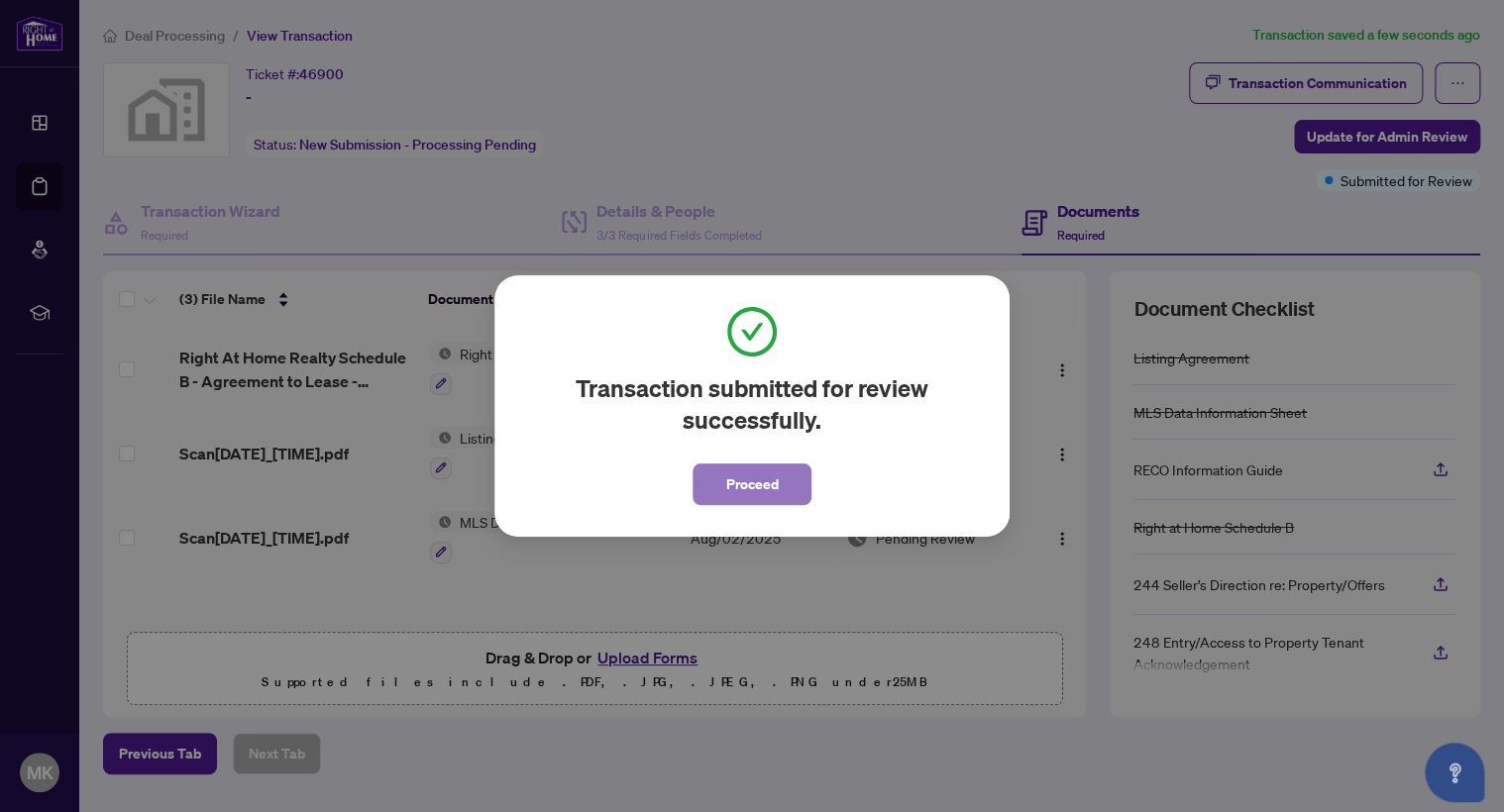 click on "Proceed" at bounding box center [752, 484] 